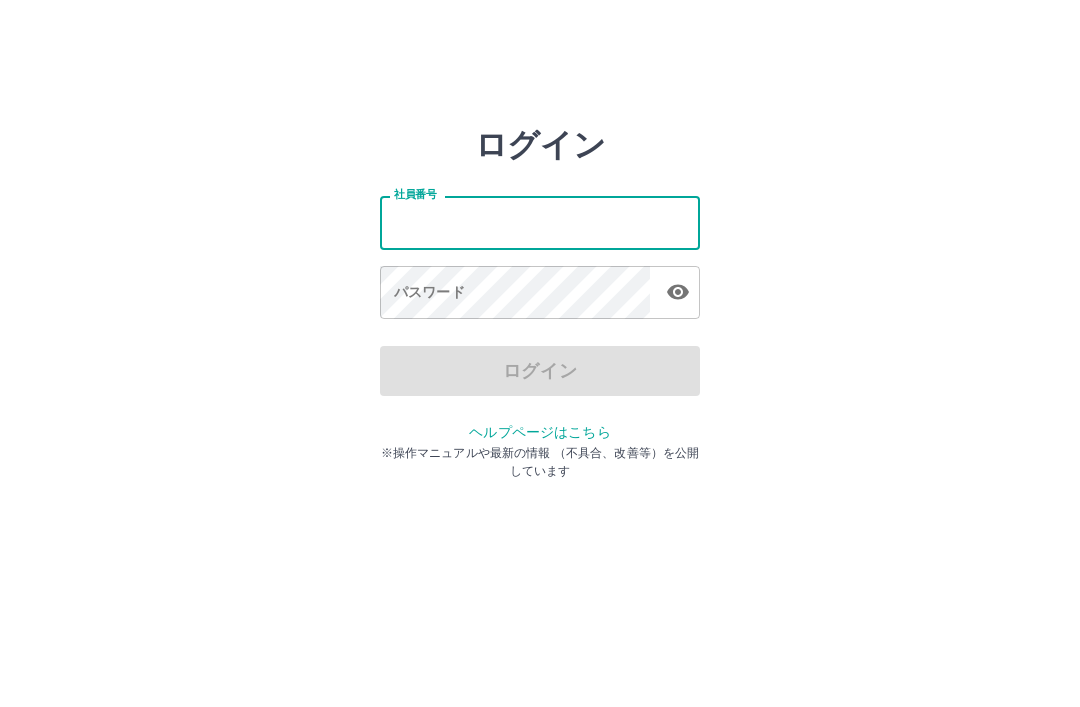 scroll, scrollTop: 0, scrollLeft: 0, axis: both 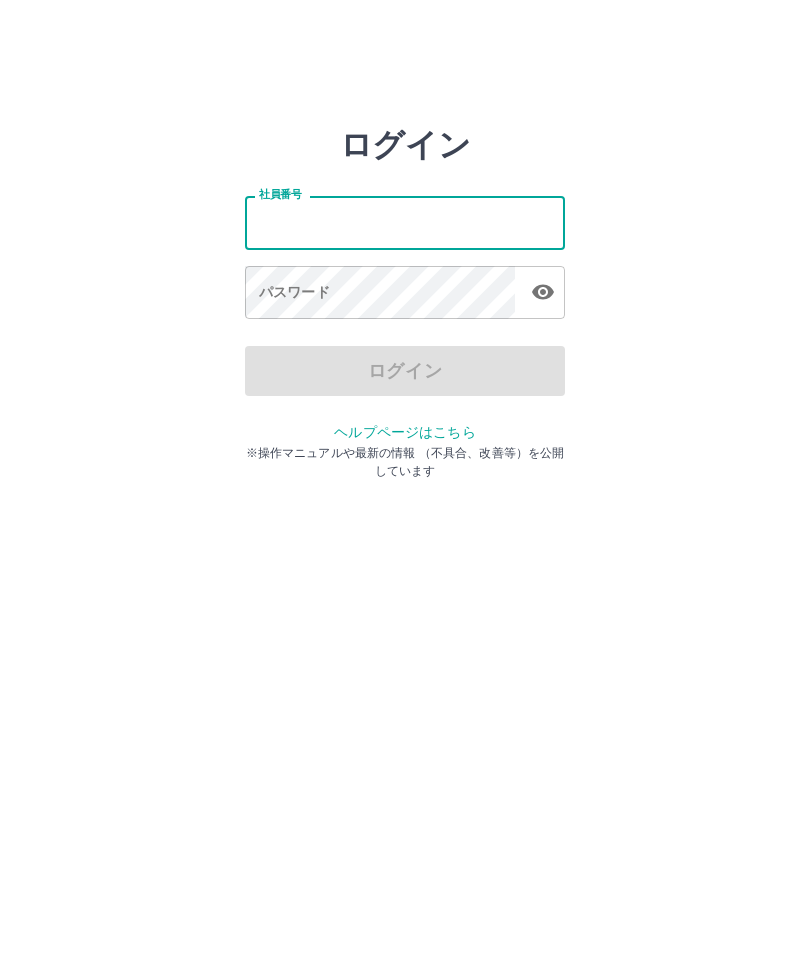 click on "社員番号" at bounding box center [405, 222] 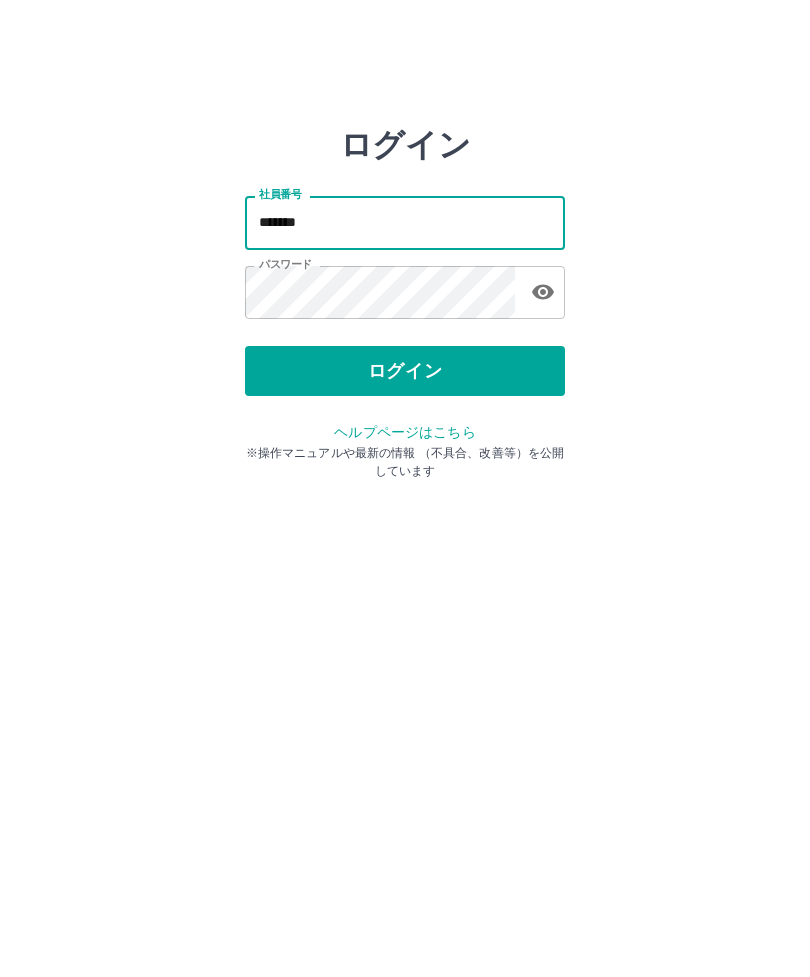 click on "*******" at bounding box center (405, 222) 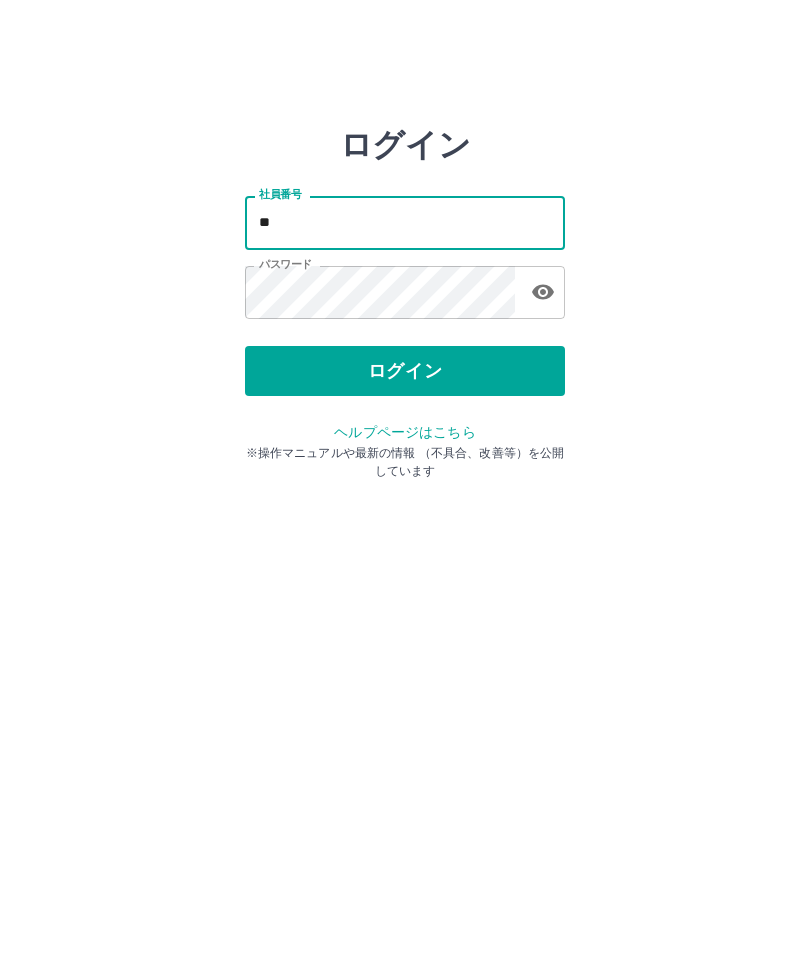 type on "*" 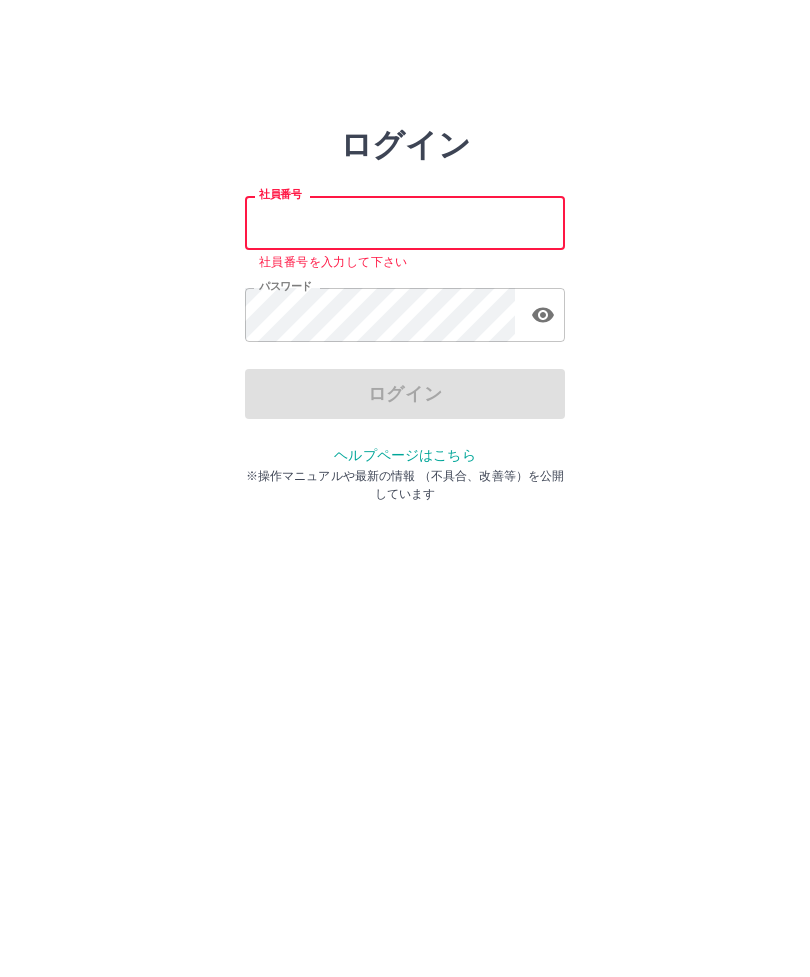 click on "社員番号 社員番号 社員番号を入力して下さい パスワード パスワード" at bounding box center (405, 266) 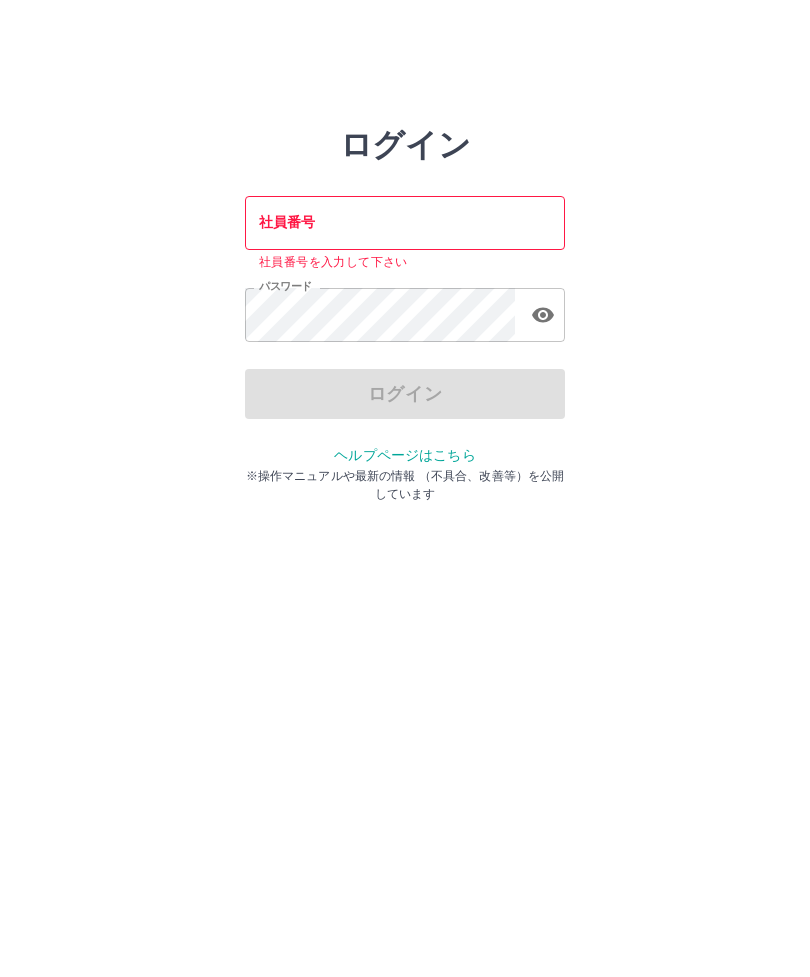 click on "社員番号" at bounding box center [405, 222] 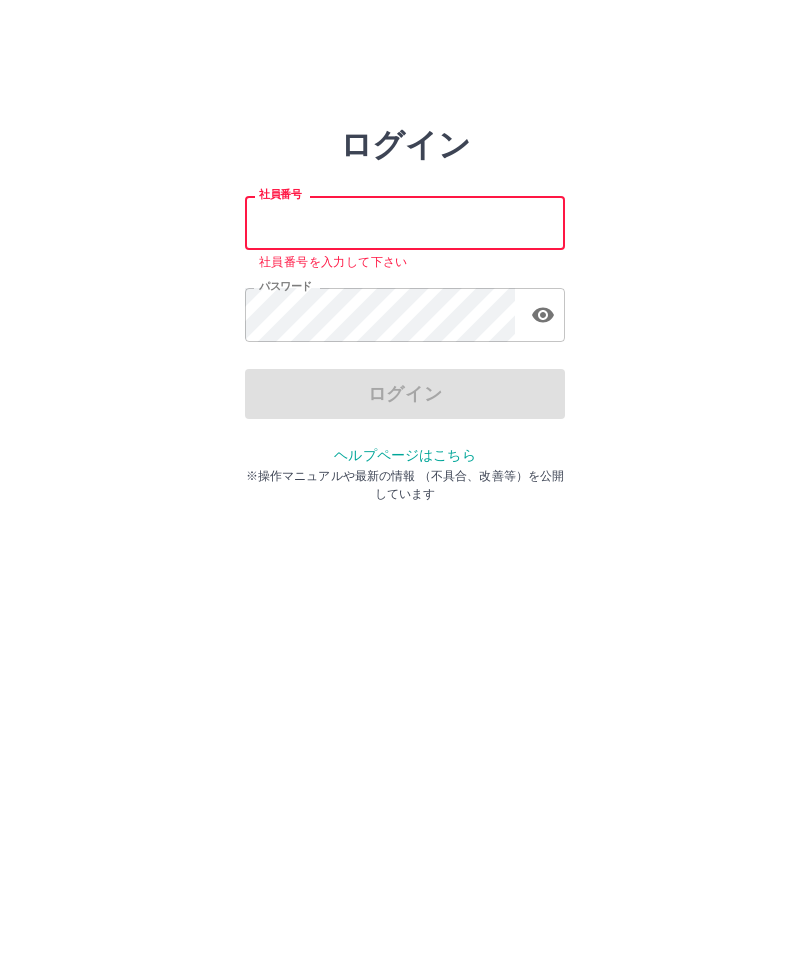 click on "ログイン" at bounding box center (405, 145) 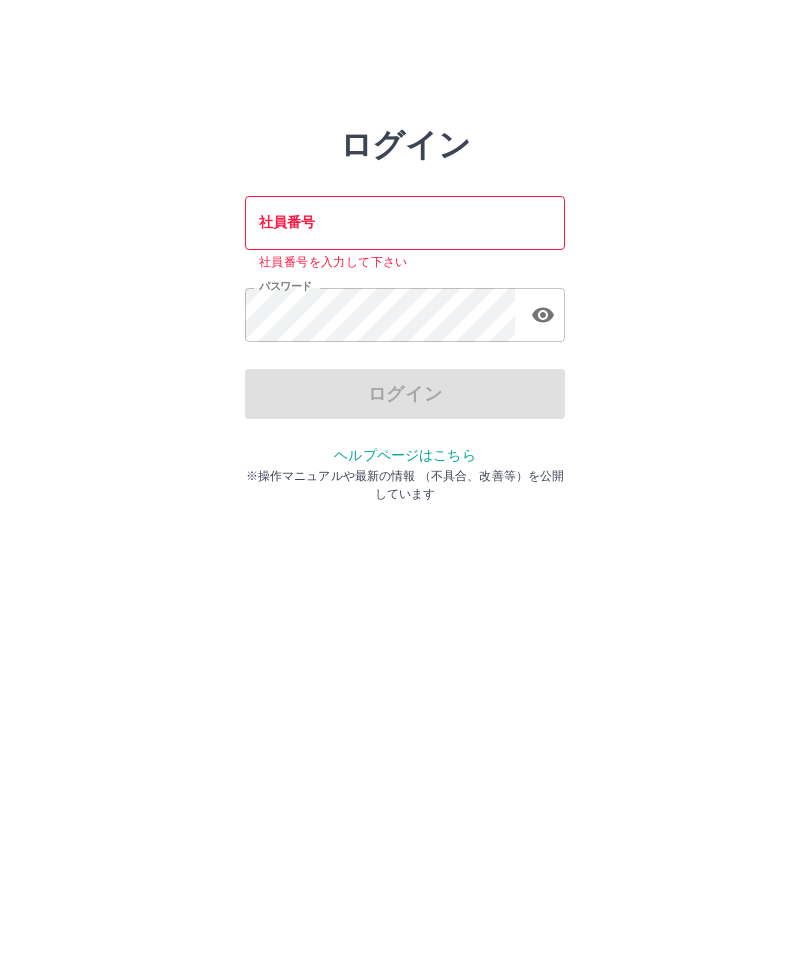 click 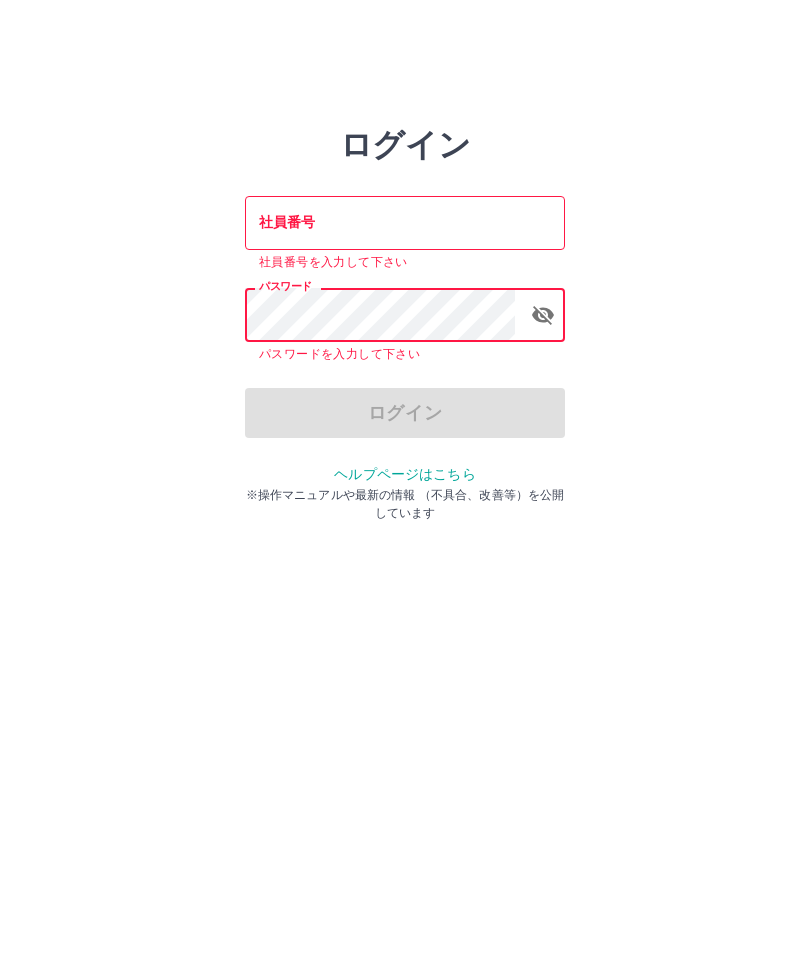 click on "社員番号" at bounding box center (405, 222) 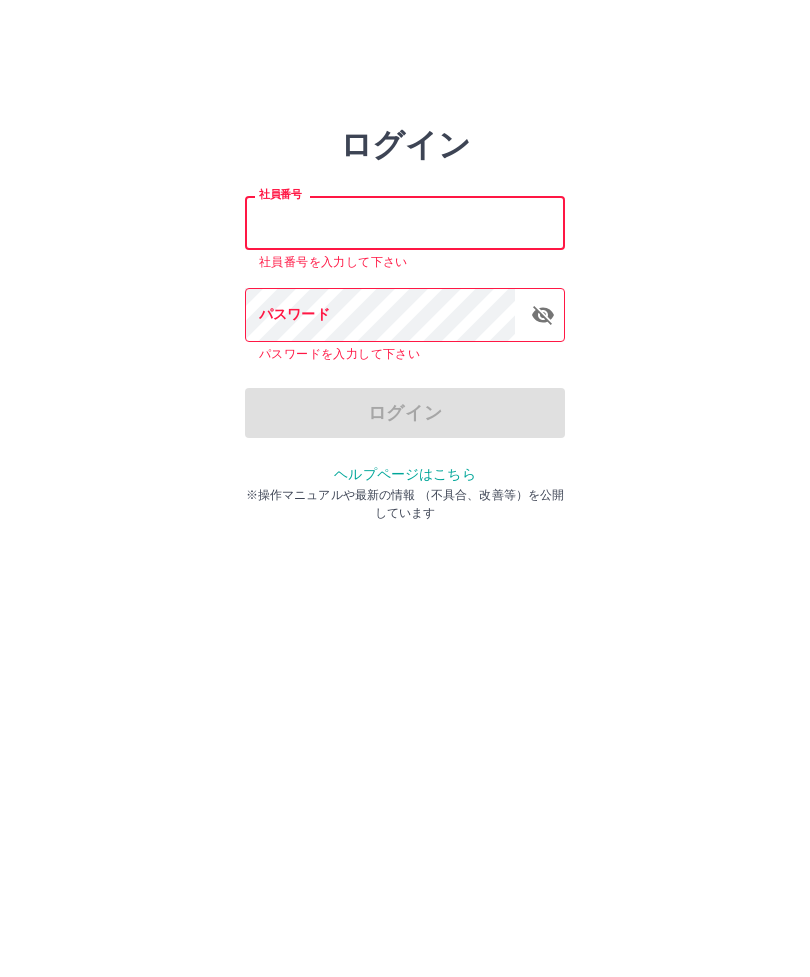 click on "ヘルプページはこちら" at bounding box center [404, 474] 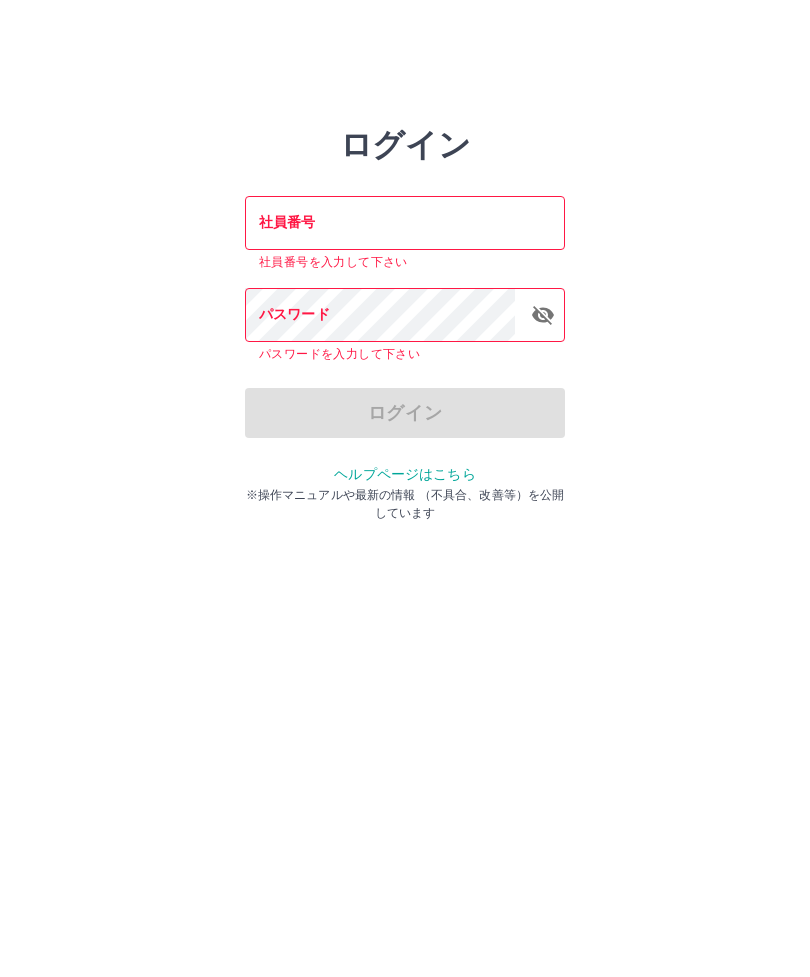 click on "社員番号" at bounding box center (405, 222) 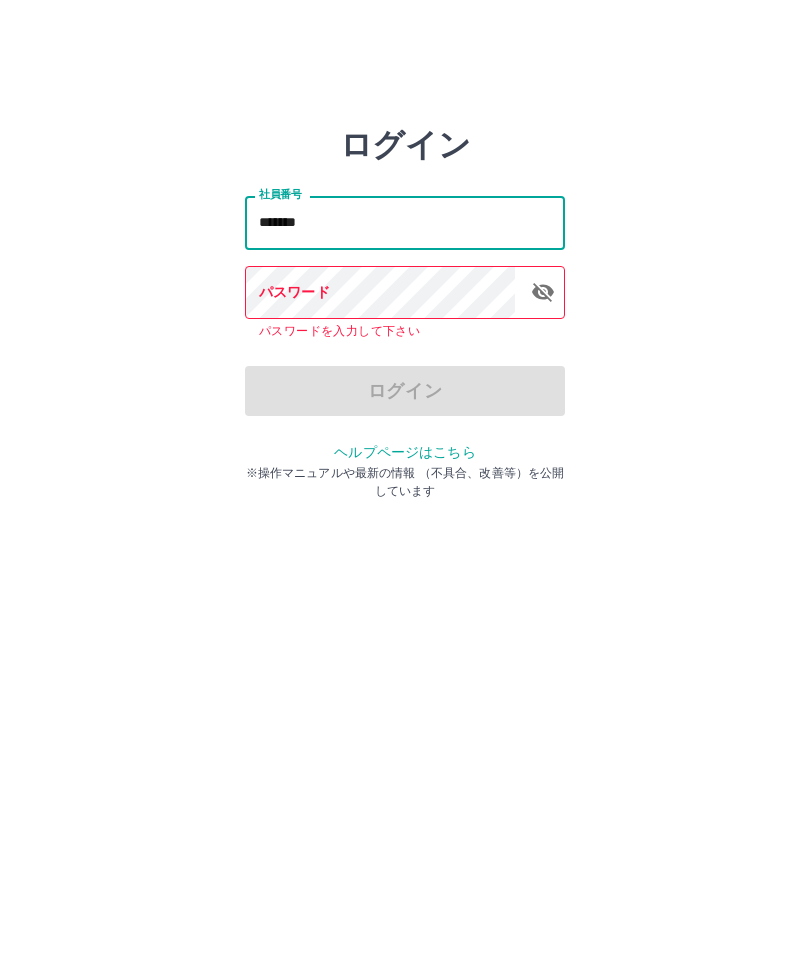 type on "*******" 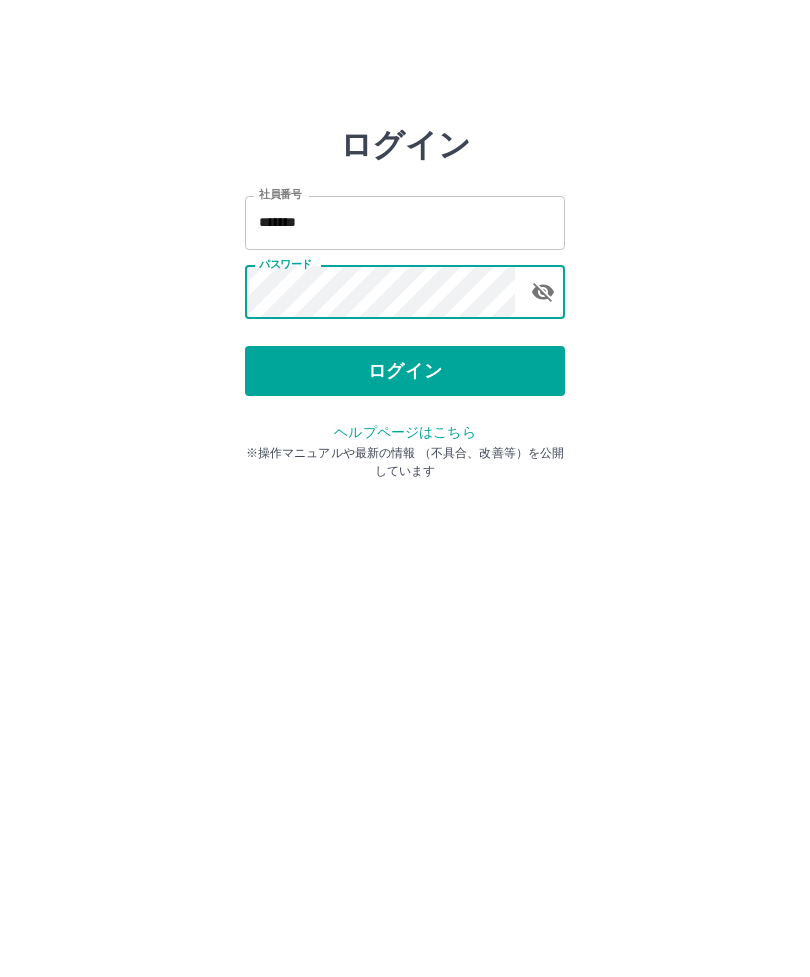 click on "ログイン" at bounding box center (405, 371) 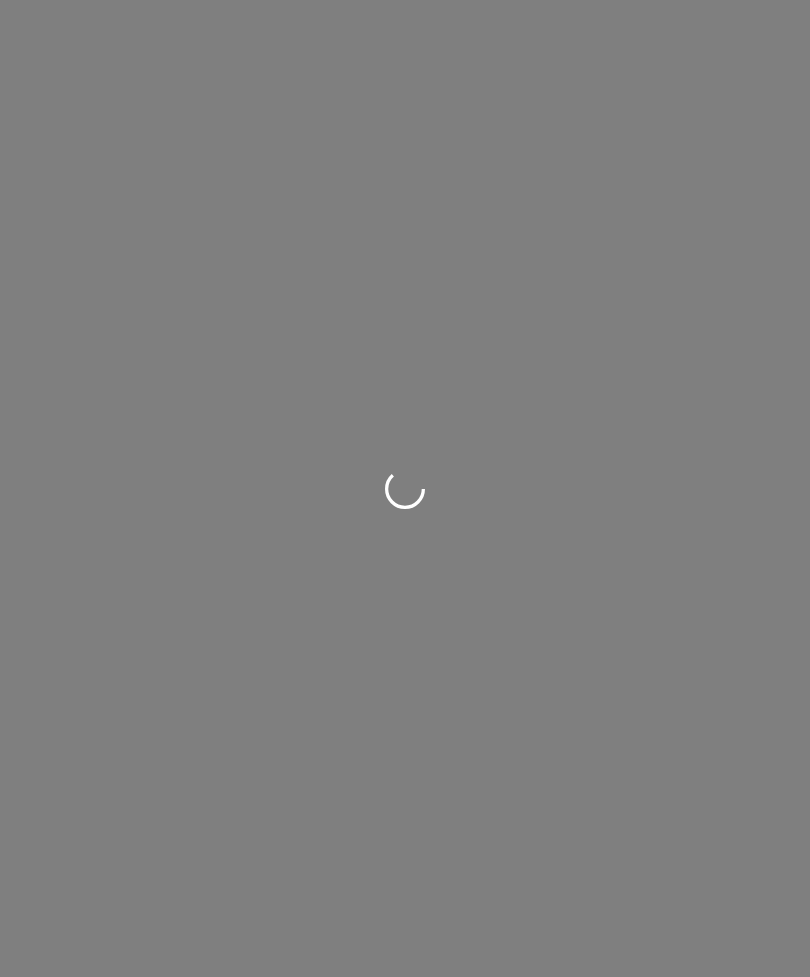 scroll, scrollTop: 0, scrollLeft: 0, axis: both 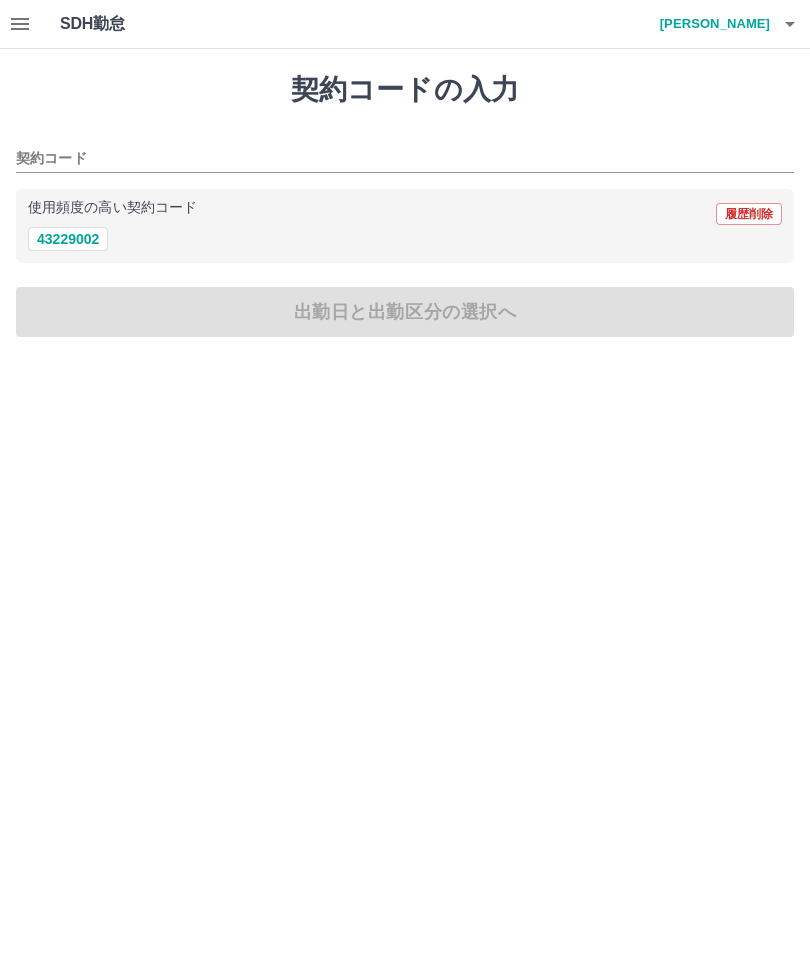 click on "43229002" at bounding box center (68, 239) 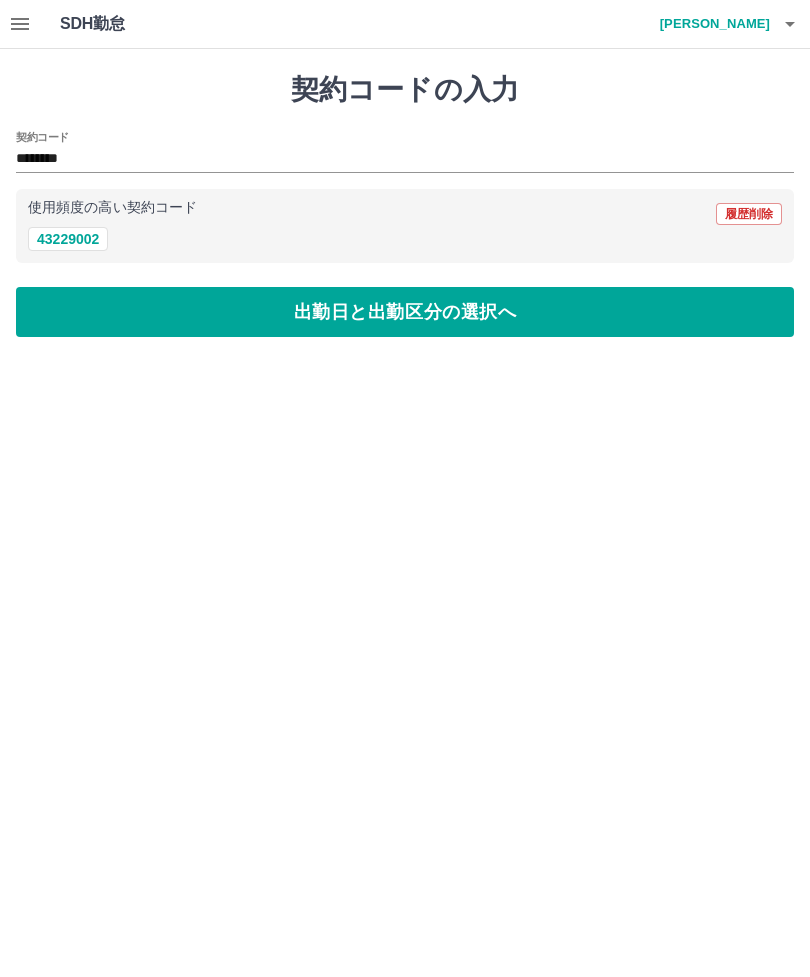click on "出勤日と出勤区分の選択へ" at bounding box center [405, 312] 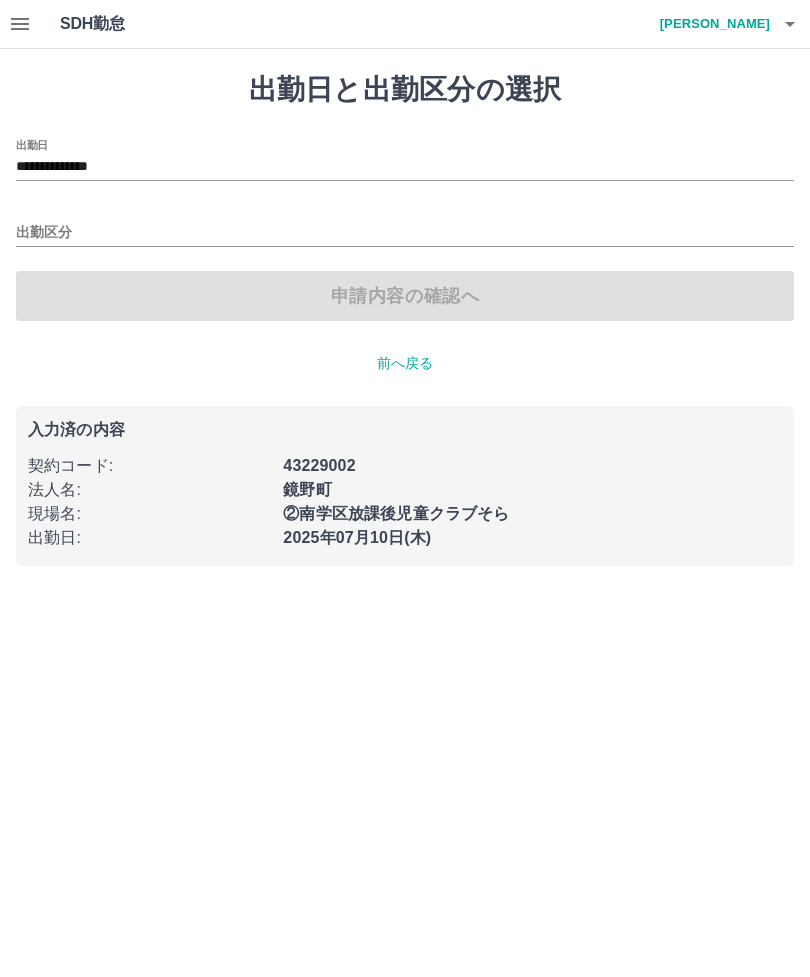 click on "出勤区分" at bounding box center (405, 233) 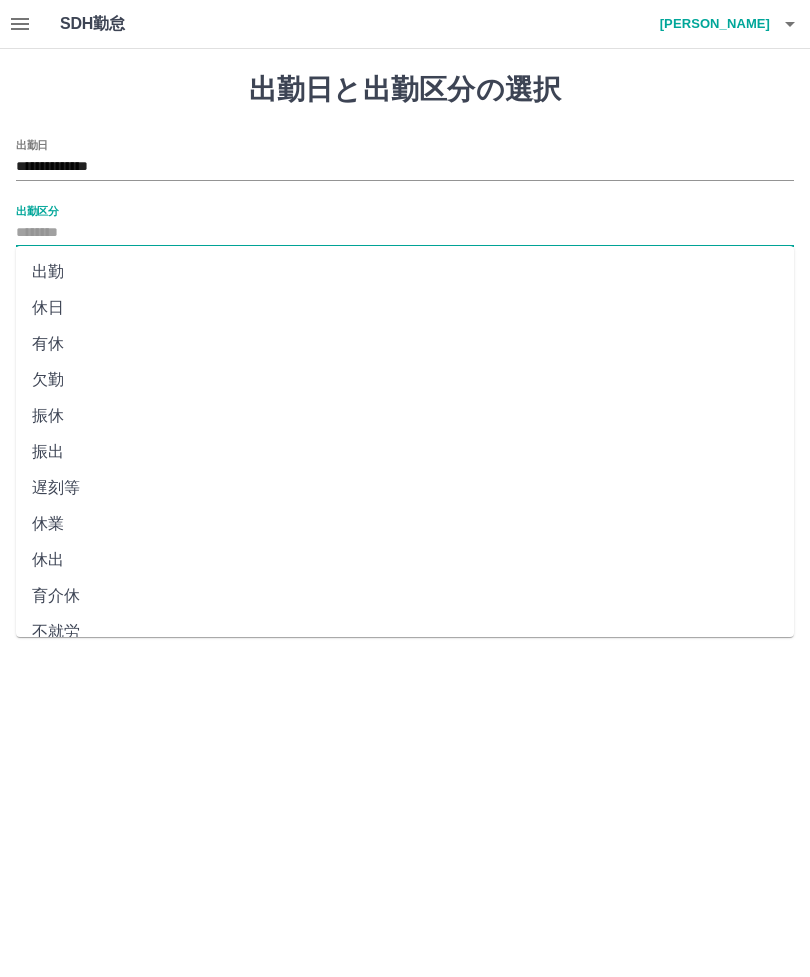 click on "出勤" at bounding box center [405, 272] 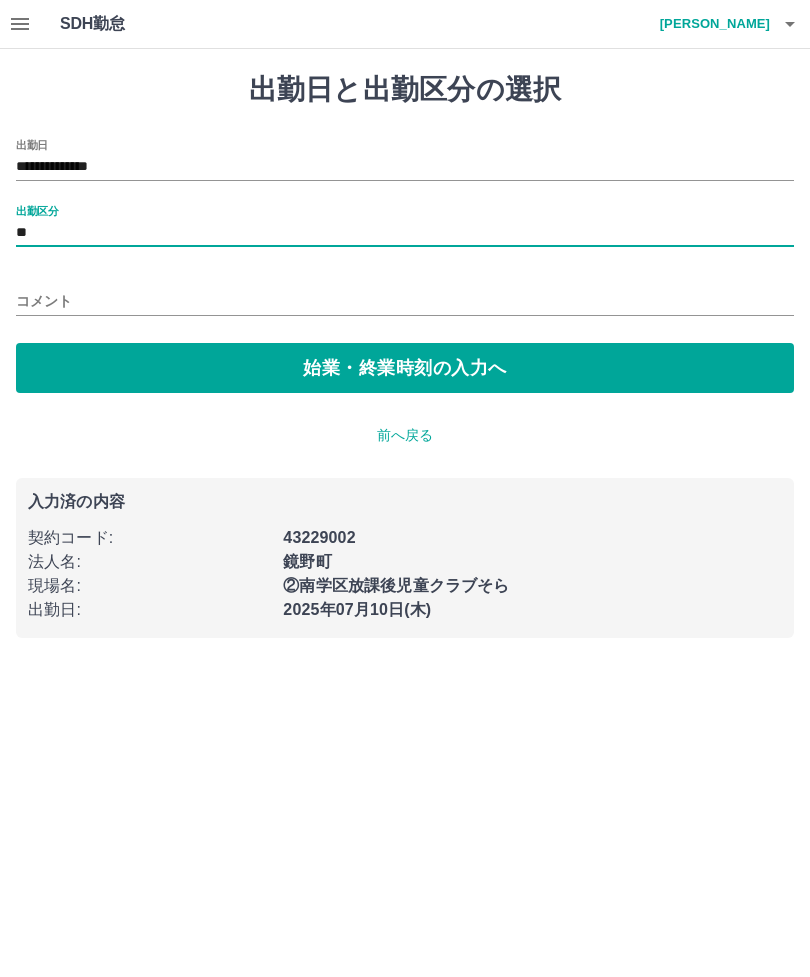 click on "始業・終業時刻の入力へ" at bounding box center [405, 368] 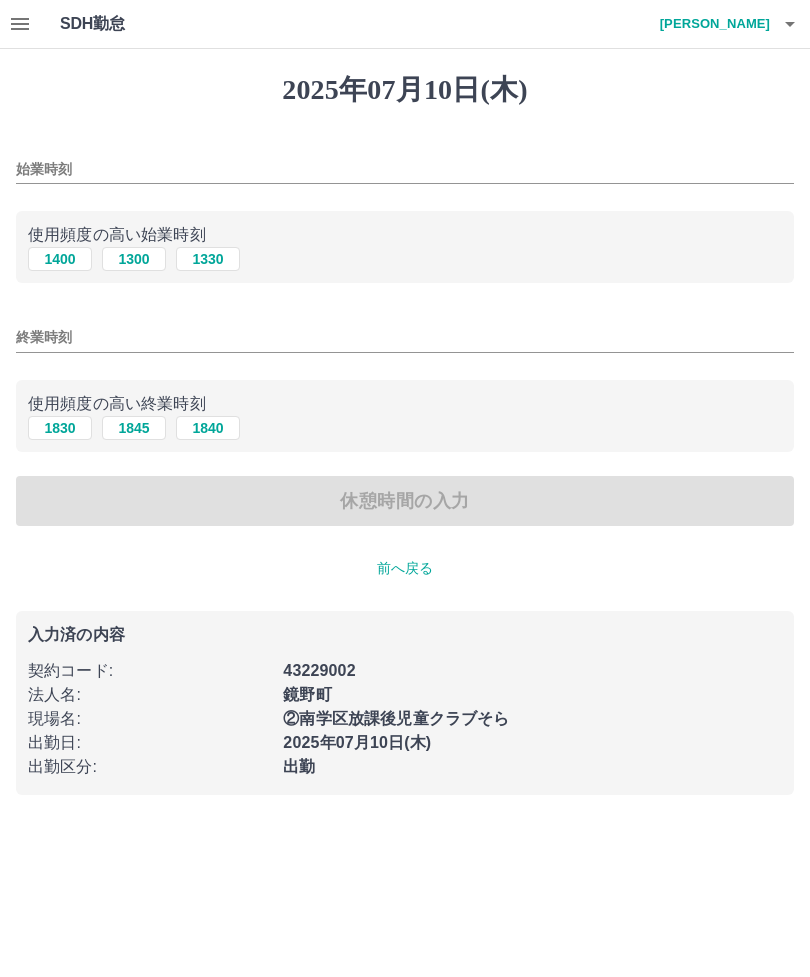 click on "始業時刻" at bounding box center (405, 169) 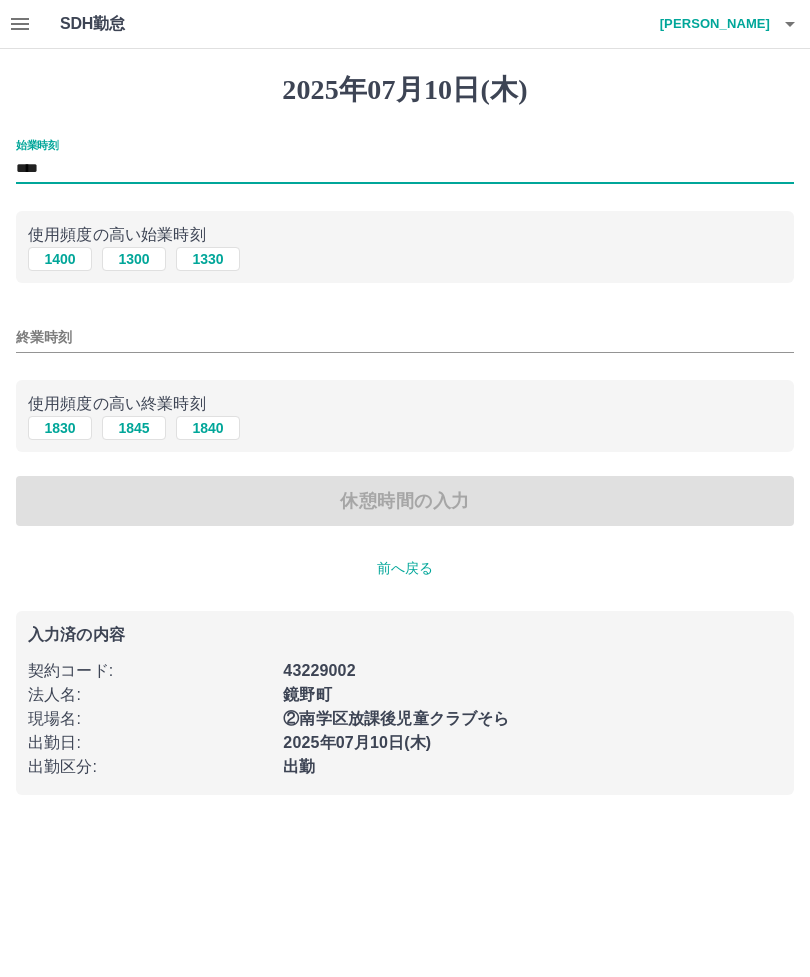 type on "****" 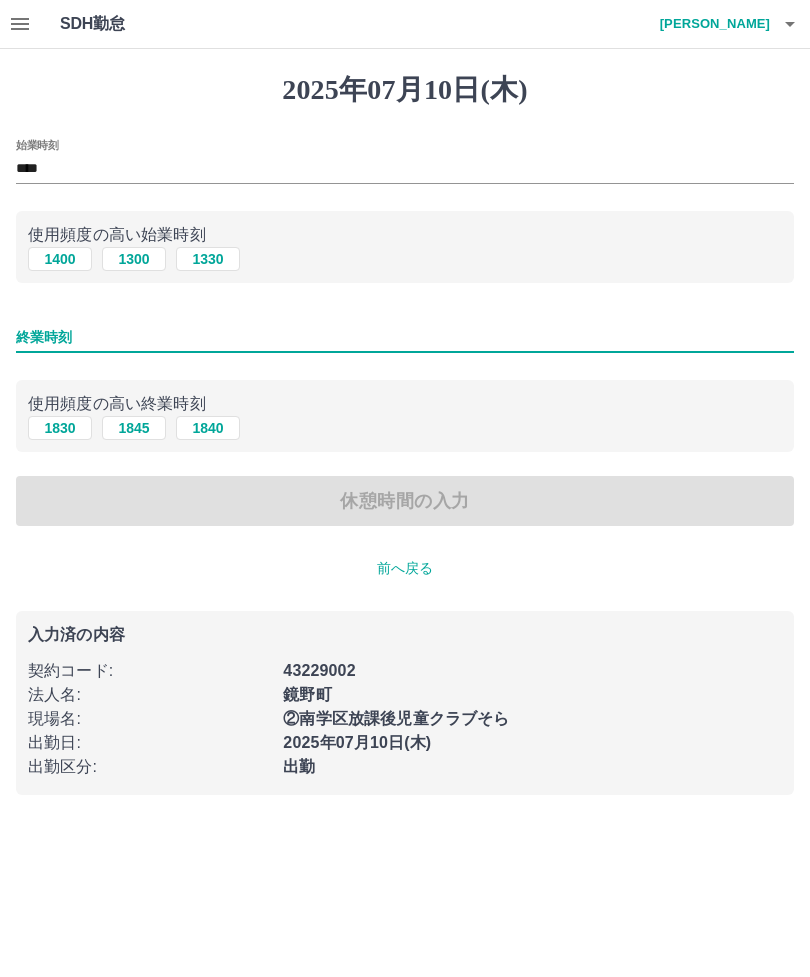 click on "1830 1845 1840" at bounding box center (405, 428) 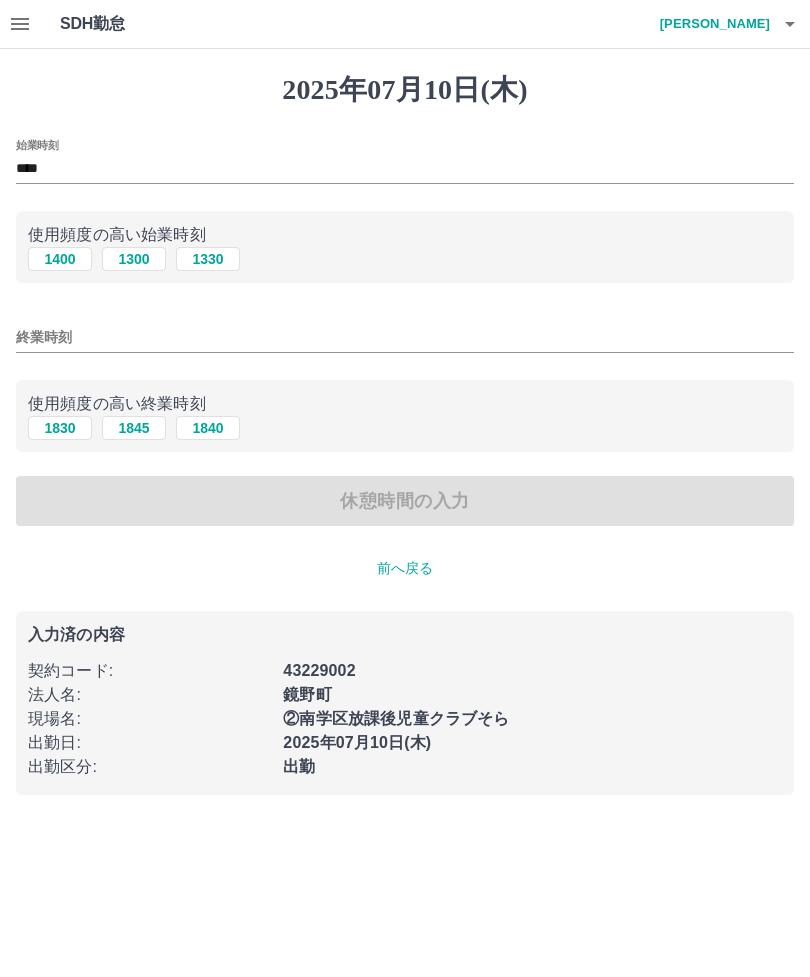 click on "1830 1845 1840" at bounding box center [405, 428] 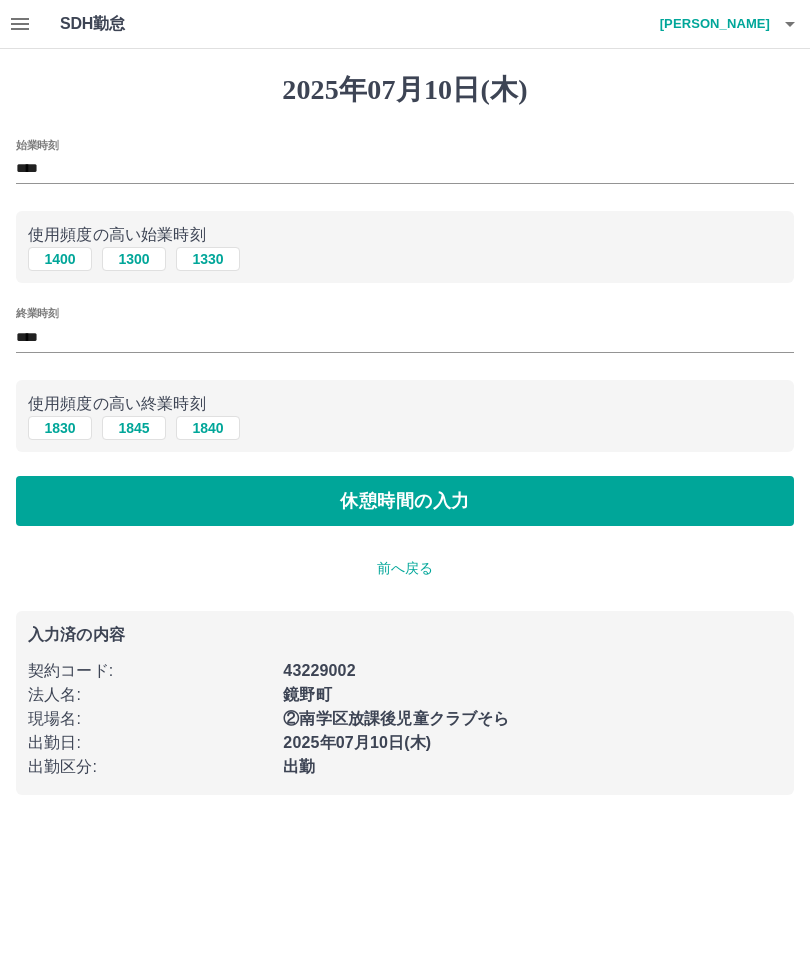 click on "1830 1845 1840" at bounding box center (405, 428) 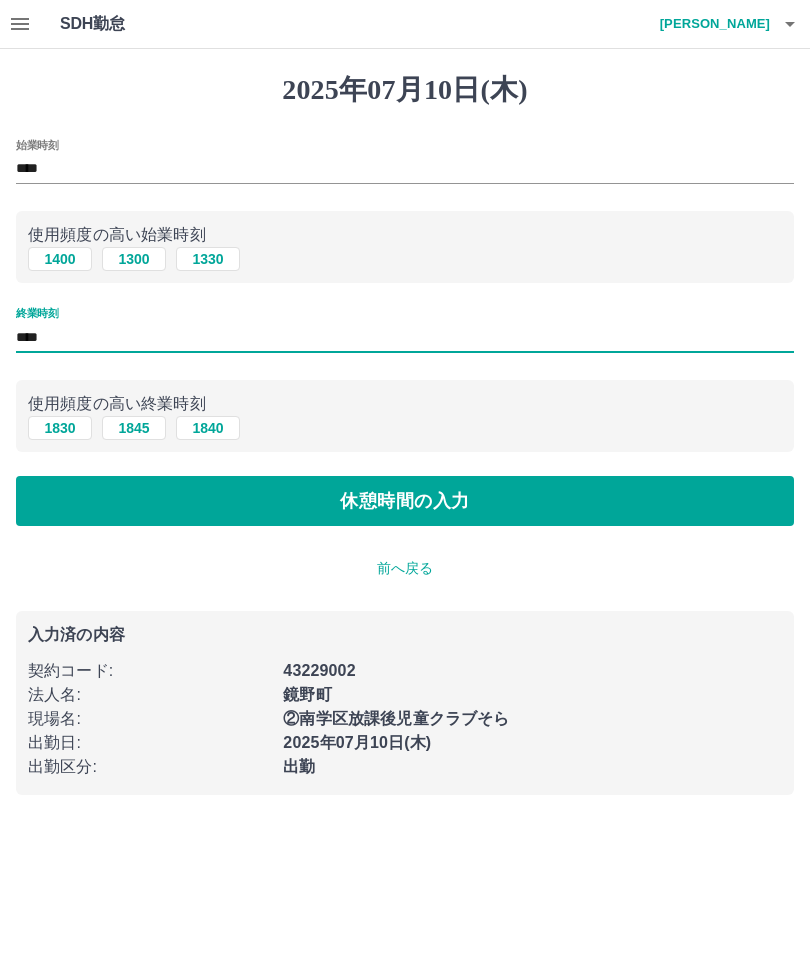 click on "****" at bounding box center (405, 337) 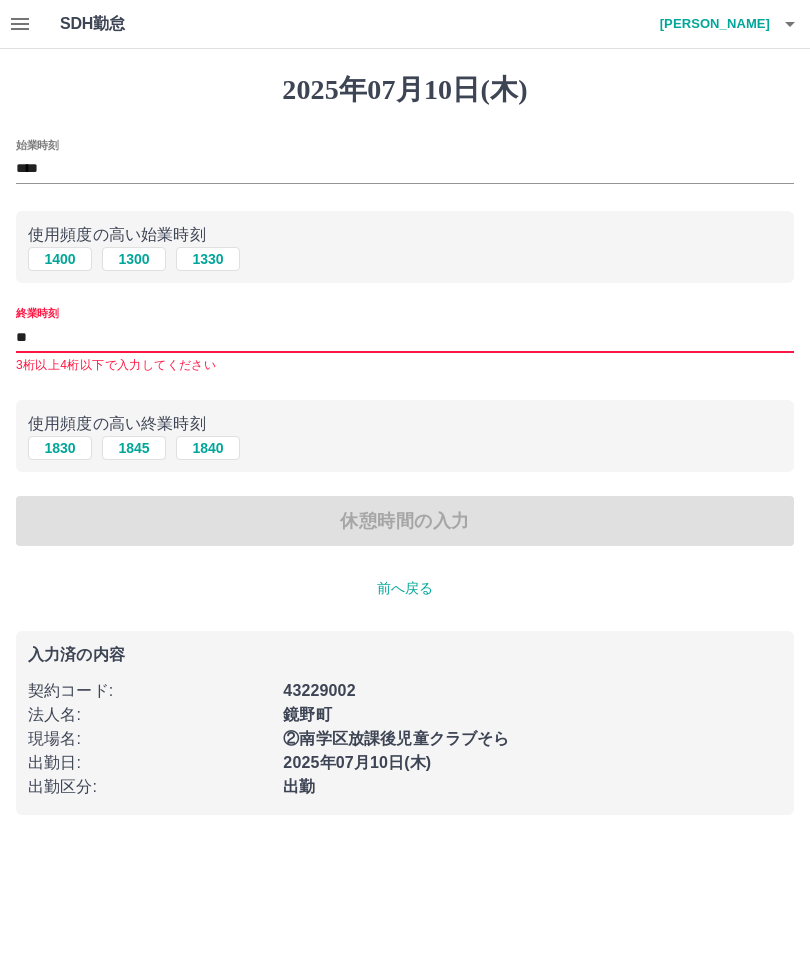 type on "*" 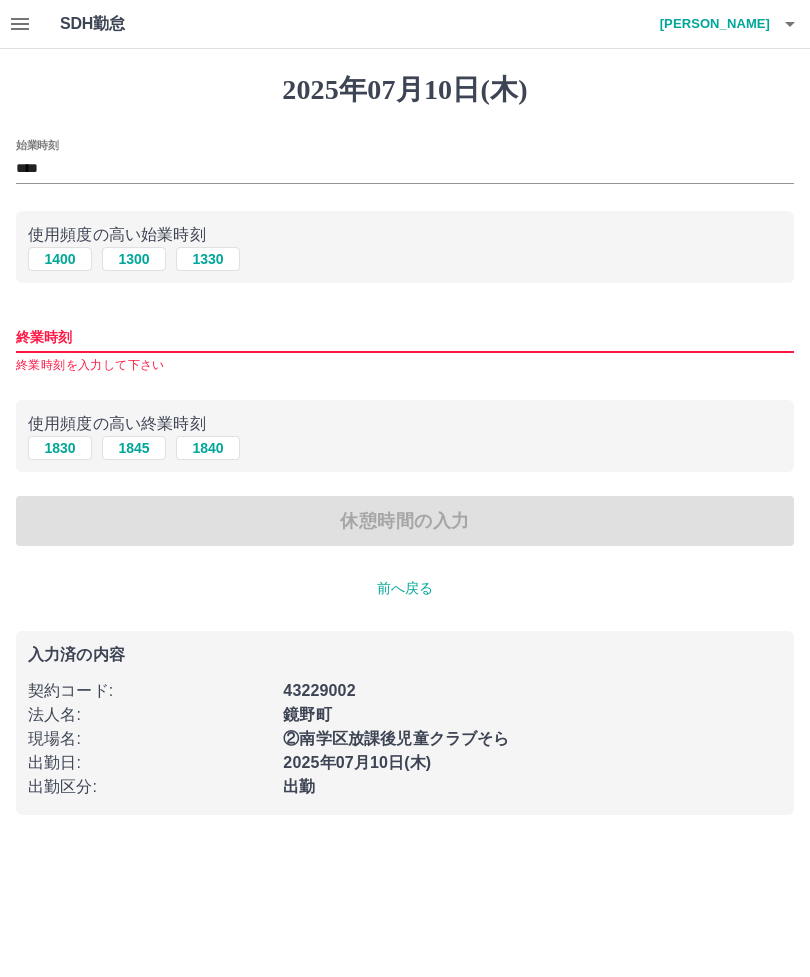 click on "1830 1845 1840" at bounding box center (405, 448) 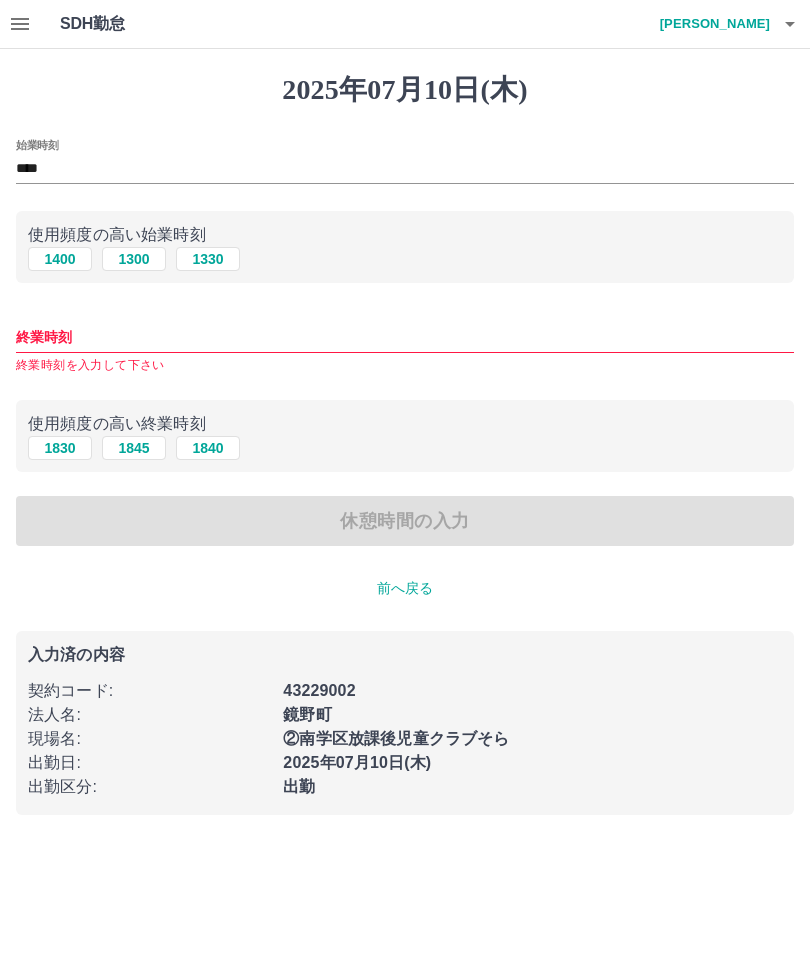 click on "1830 1845 1840" at bounding box center (405, 448) 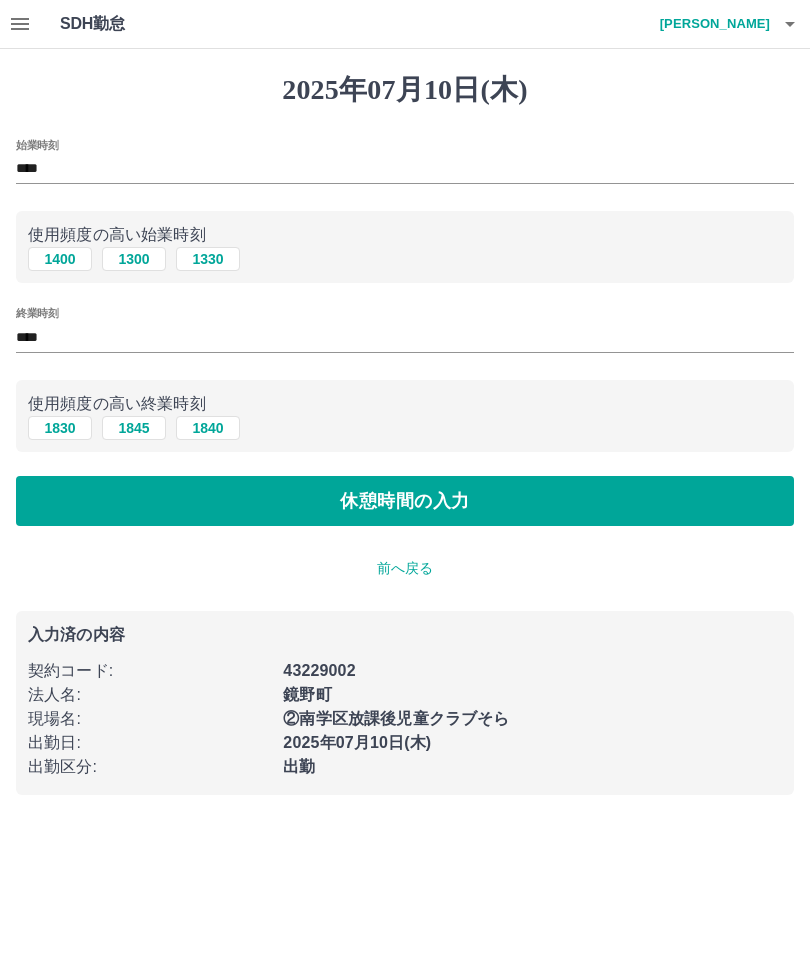 click on "****" at bounding box center [405, 337] 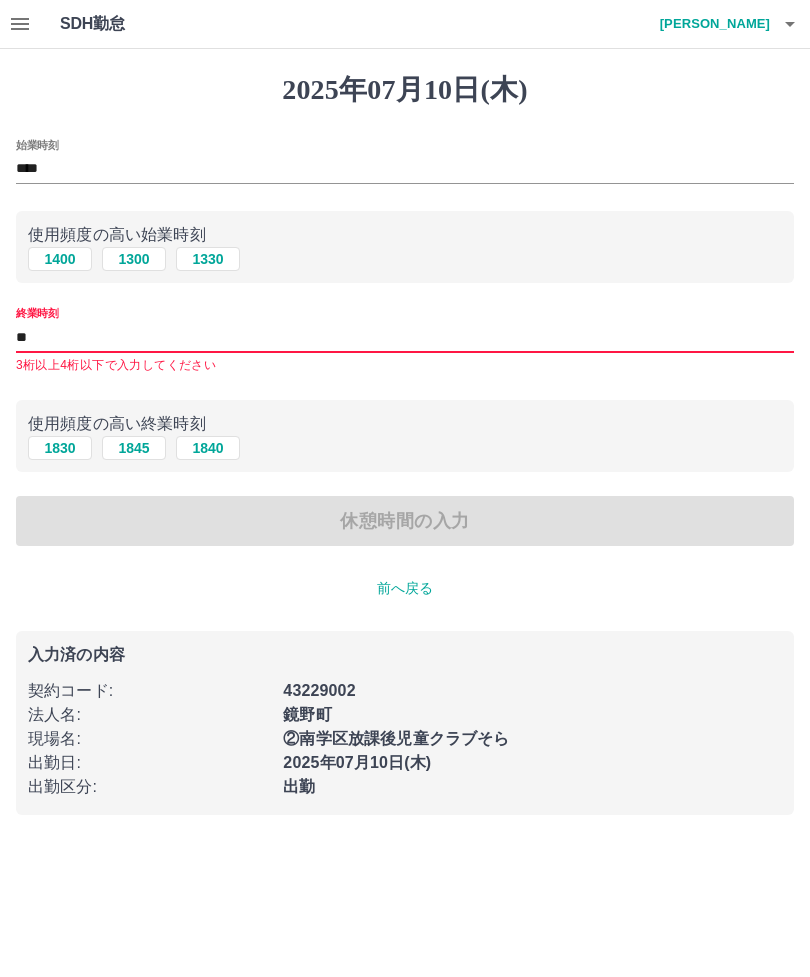 type on "*" 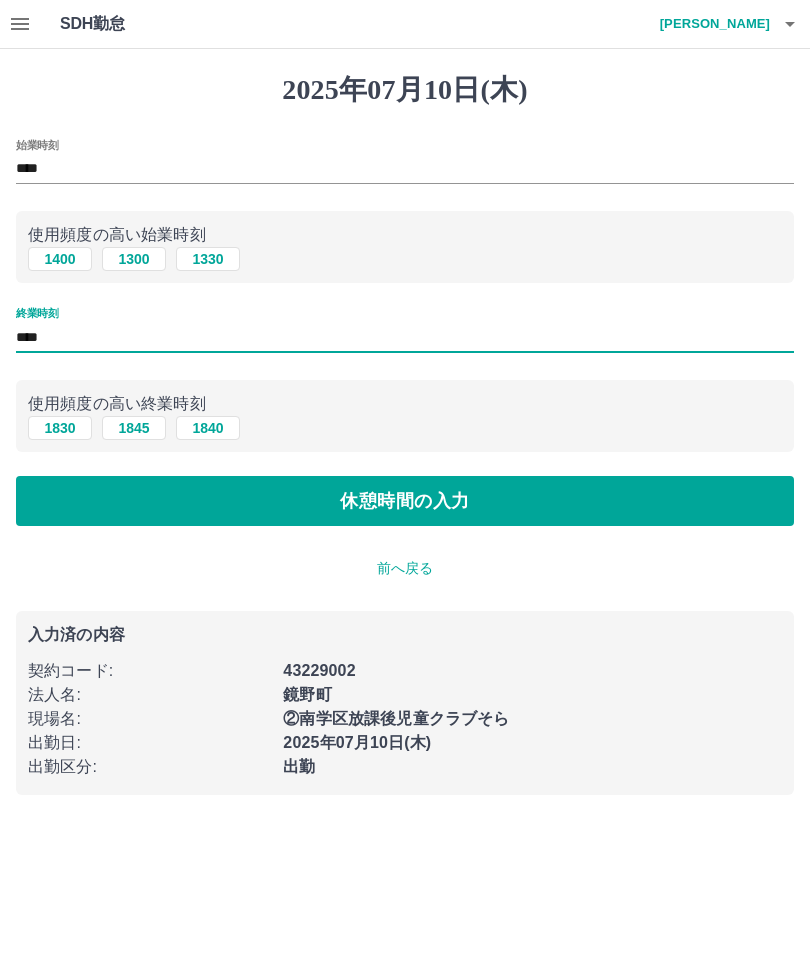 type on "****" 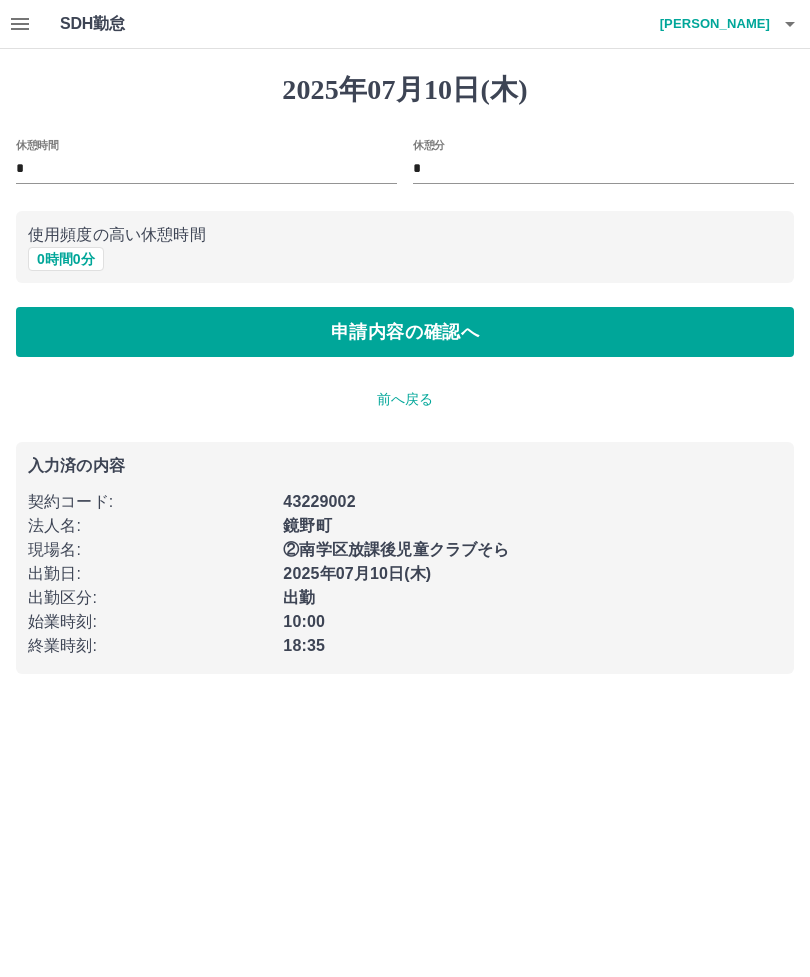 click on "0 時間 0 分" at bounding box center [405, 259] 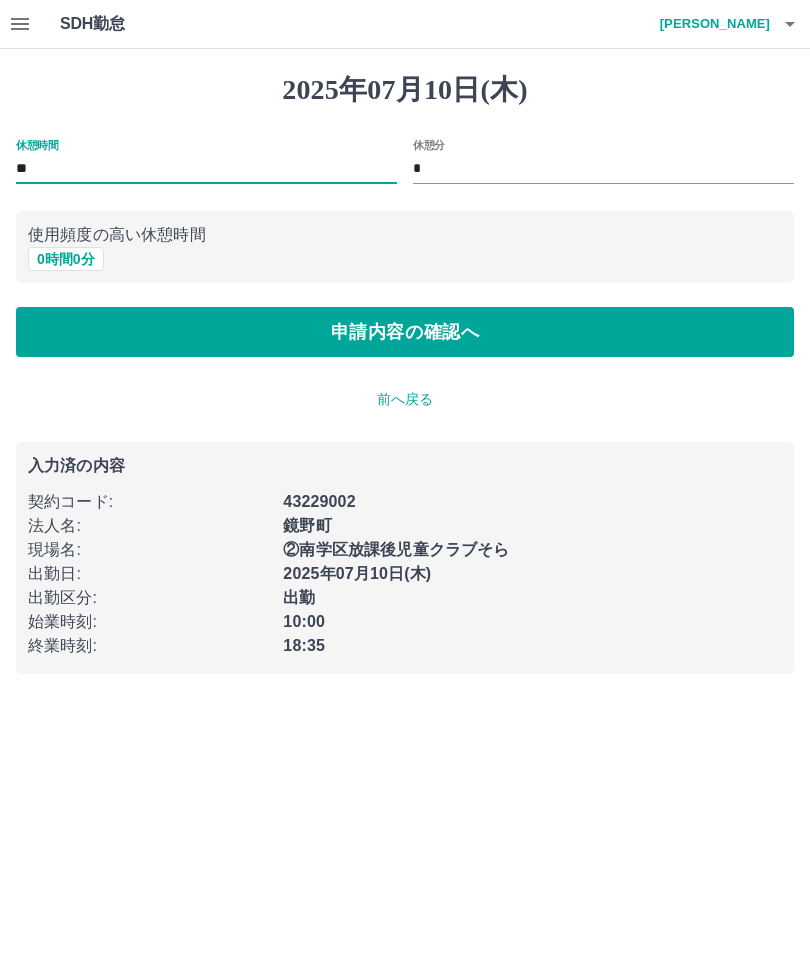 type on "*" 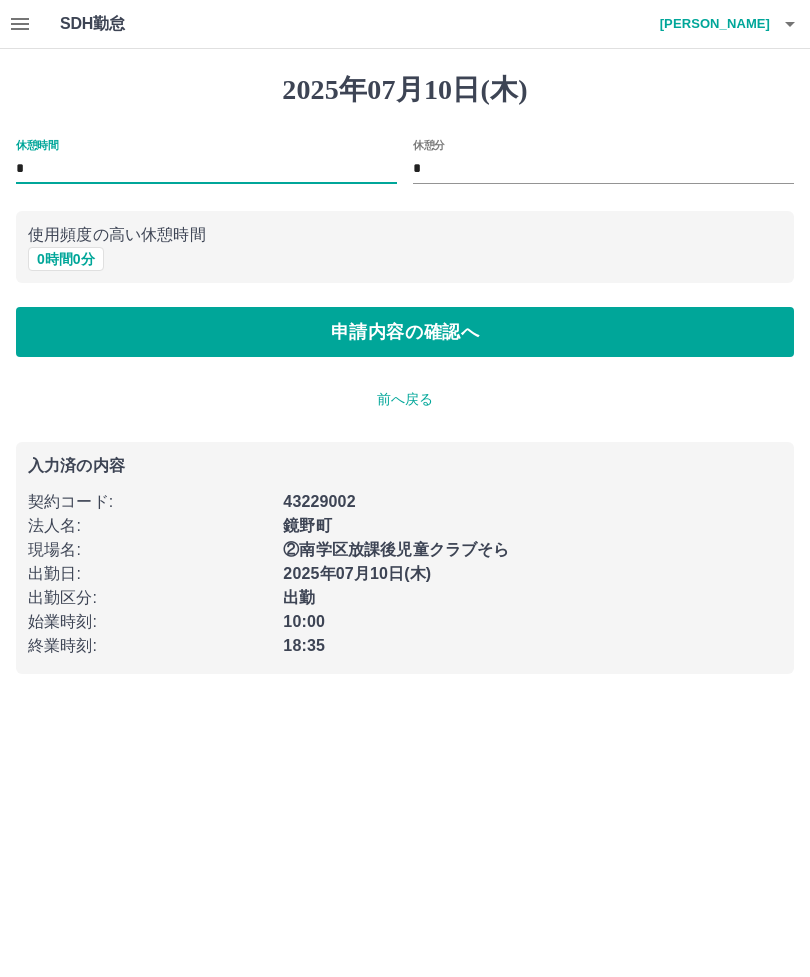 type on "*" 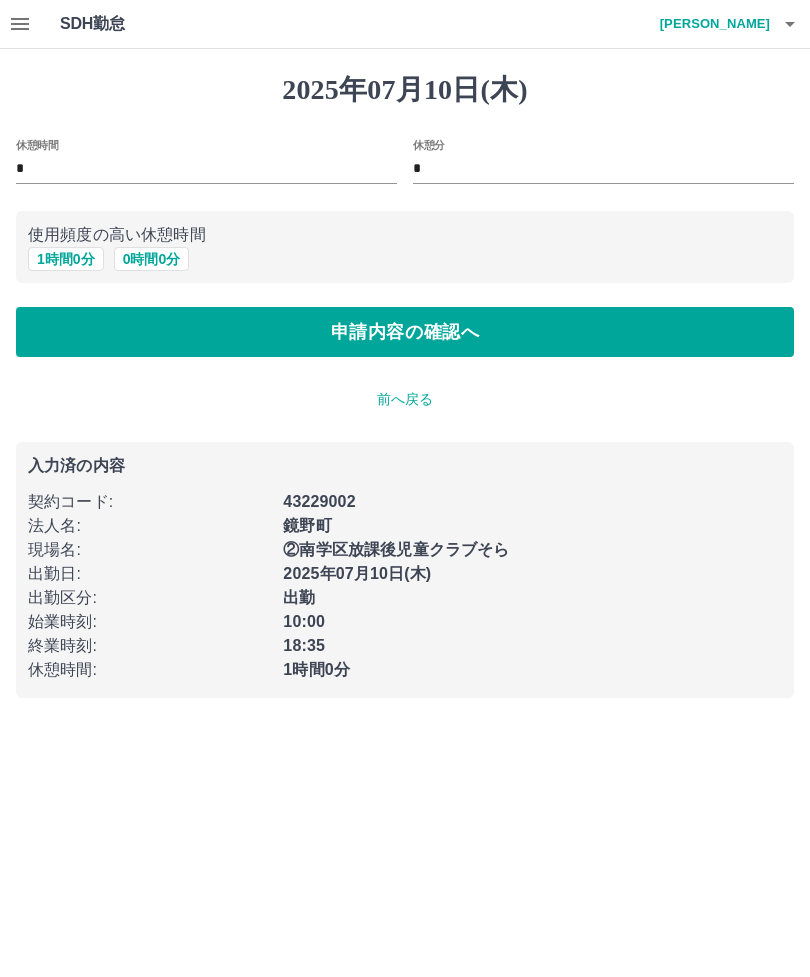 click on "前へ戻る" at bounding box center [405, 399] 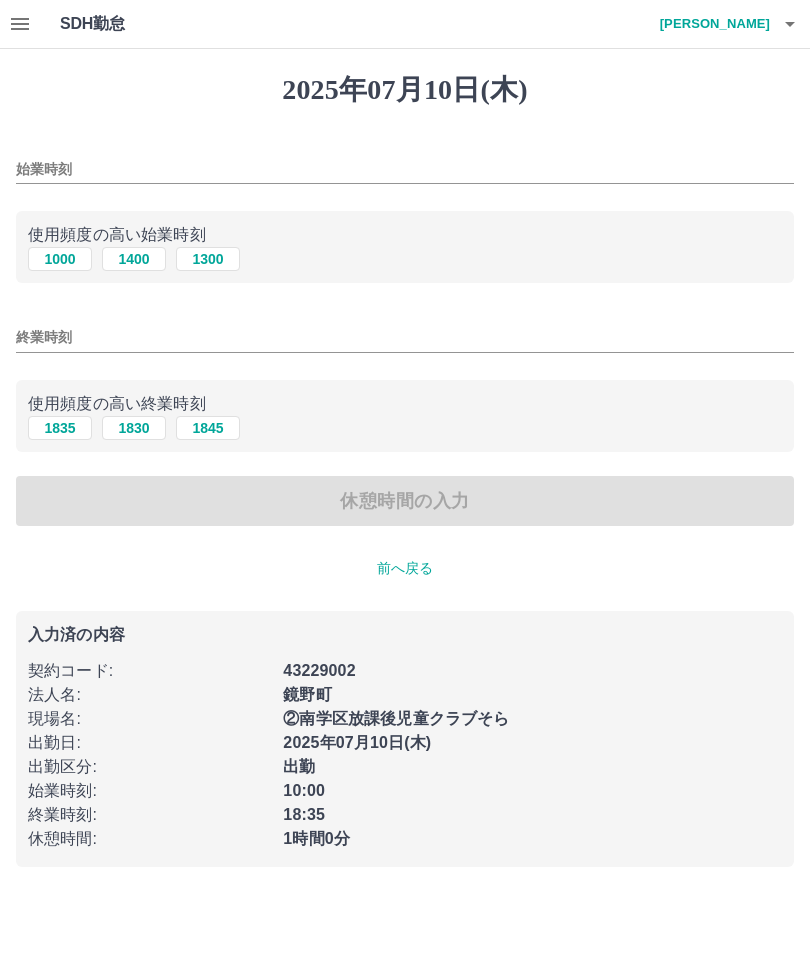 type on "****" 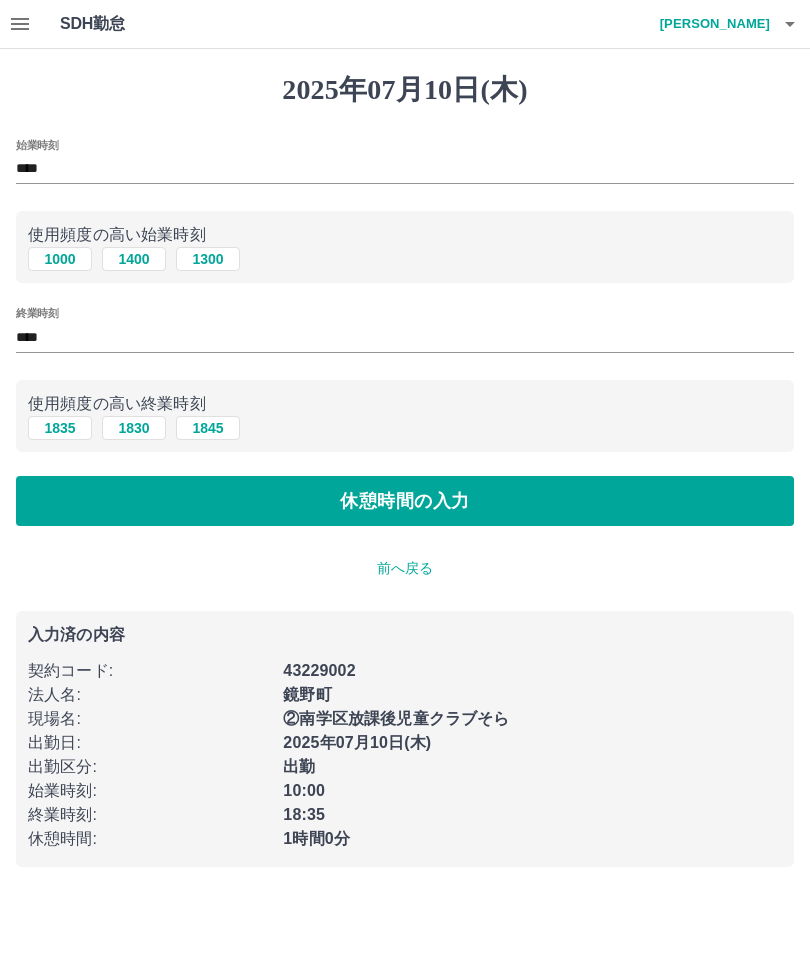 click on "前へ戻る" at bounding box center [405, 568] 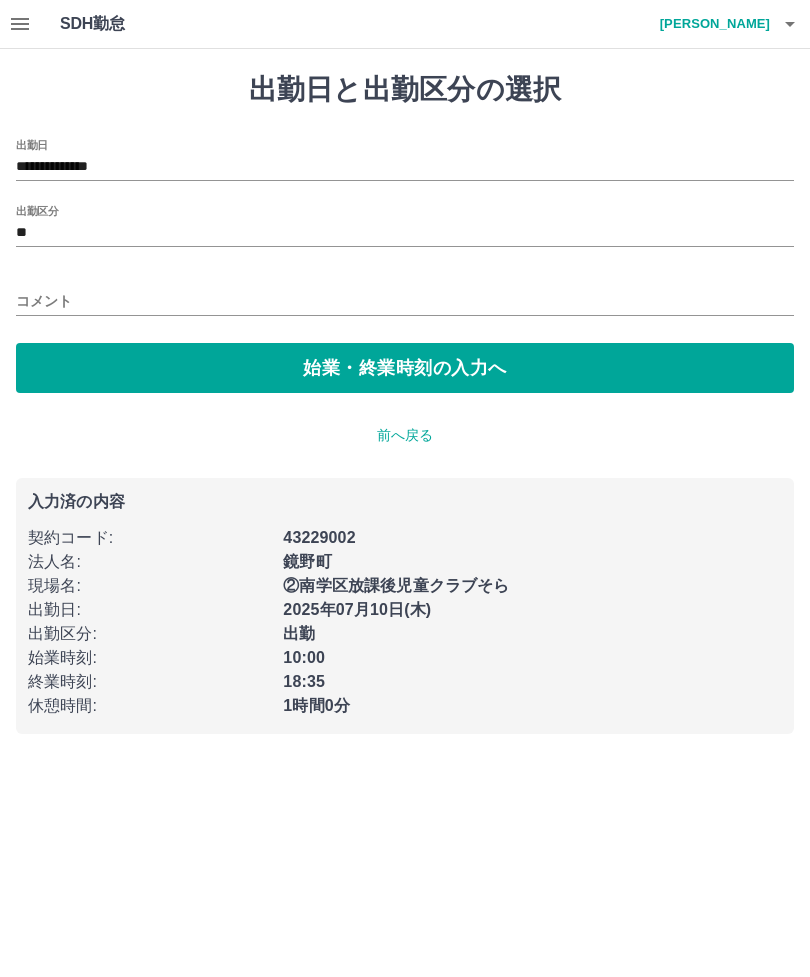 click on "コメント" at bounding box center (405, 301) 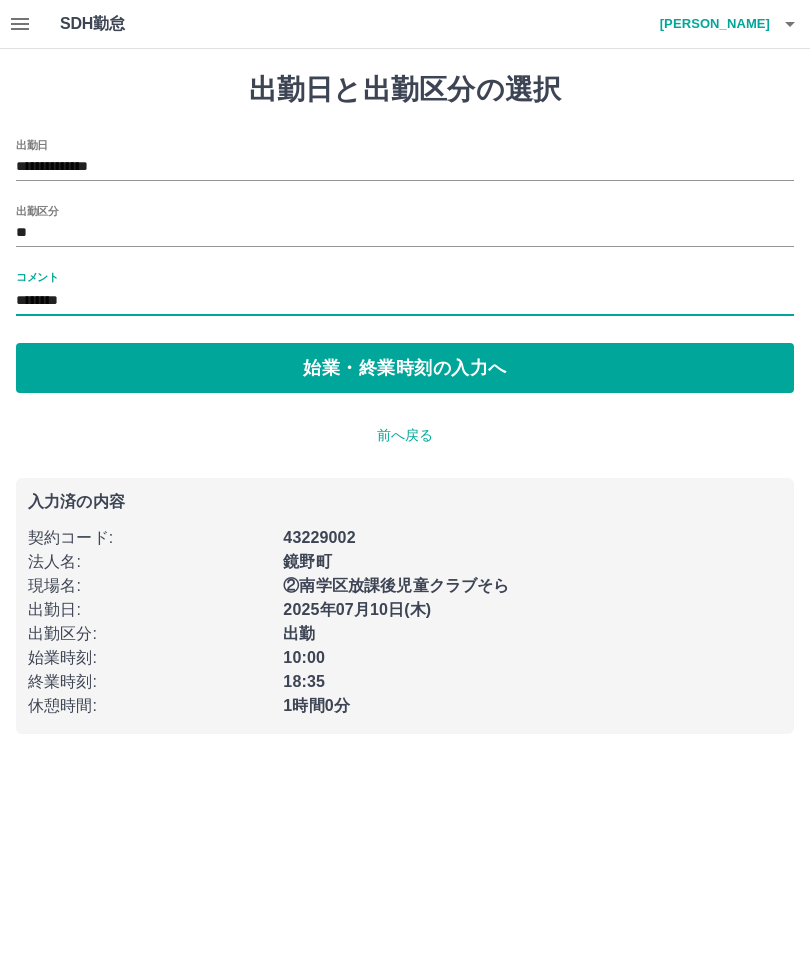 type on "********" 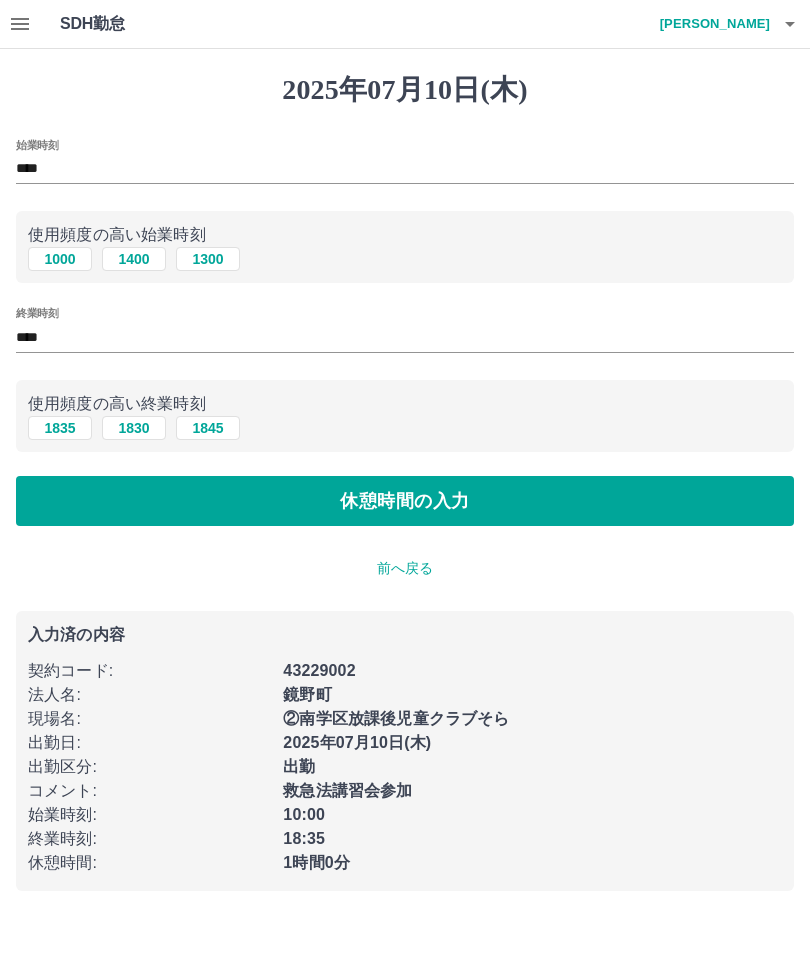 click on "休憩時間の入力" at bounding box center (405, 501) 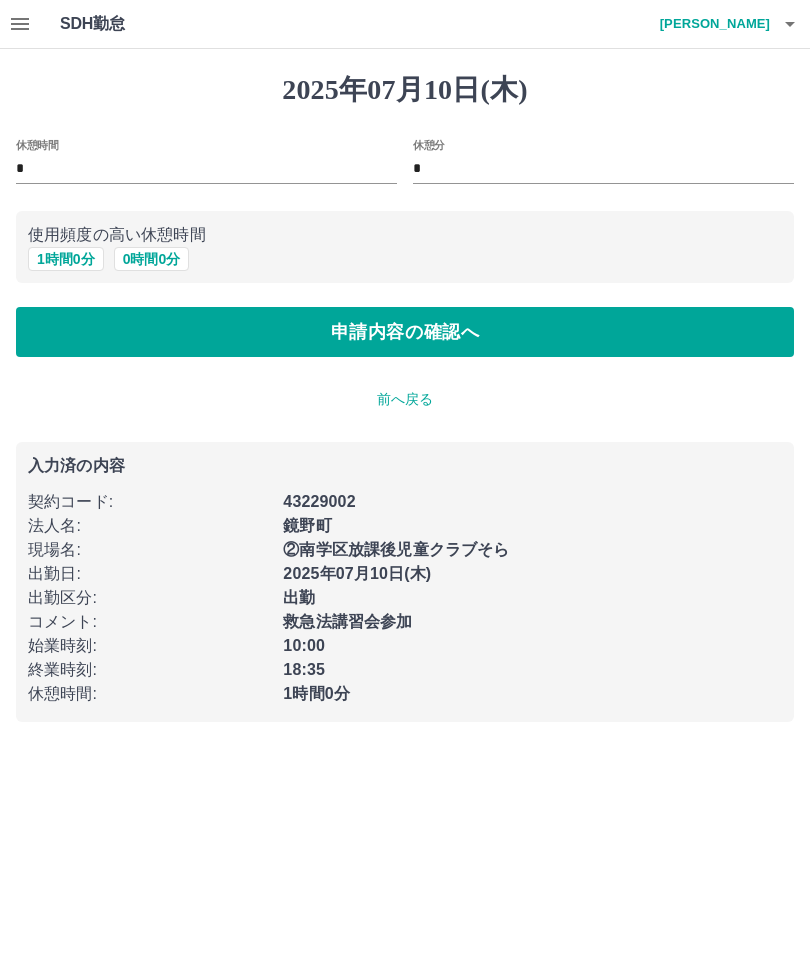 click on "申請内容の確認へ" at bounding box center [405, 332] 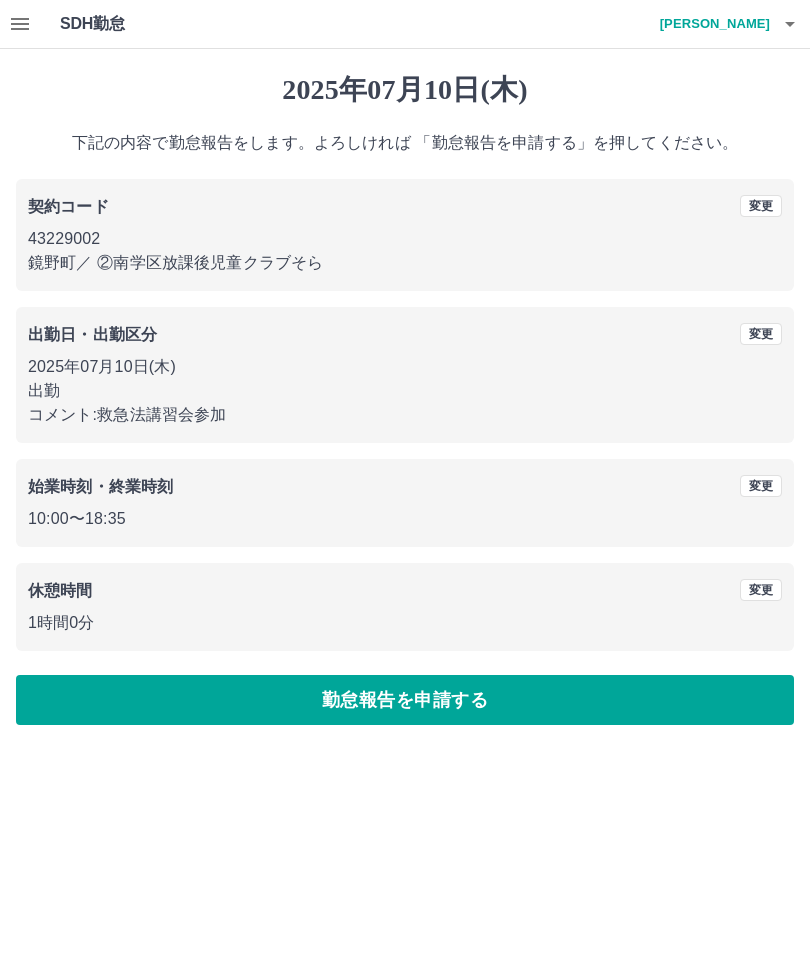 click on "勤怠報告を申請する" at bounding box center [405, 700] 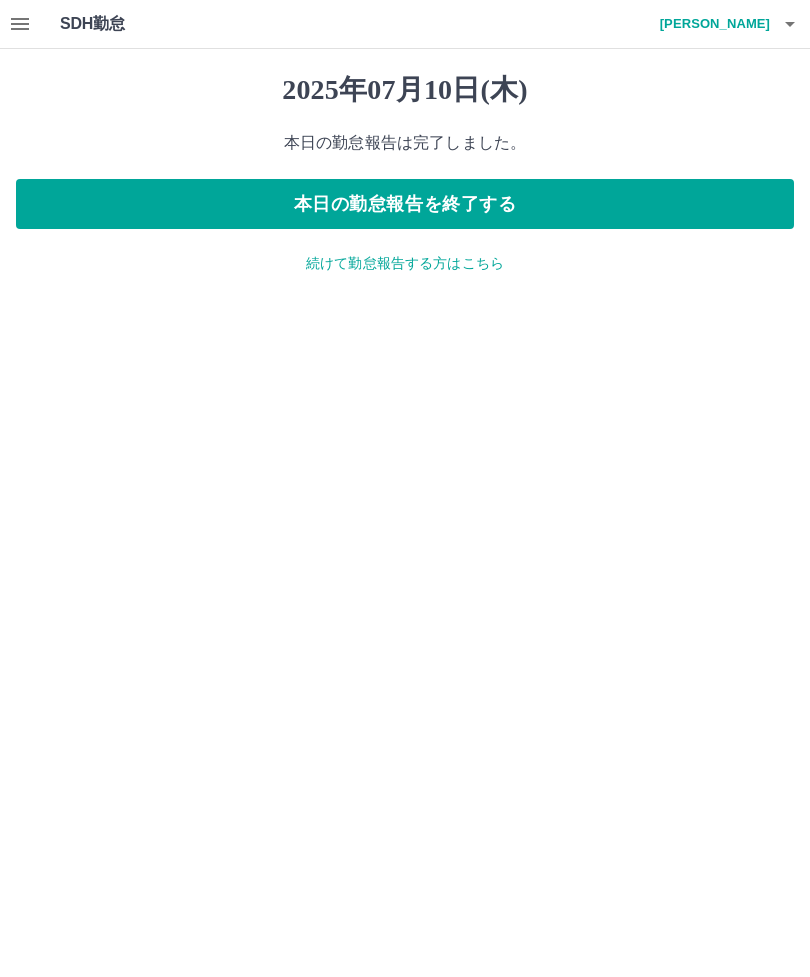 click on "本日の勤怠報告を終了する" at bounding box center (405, 204) 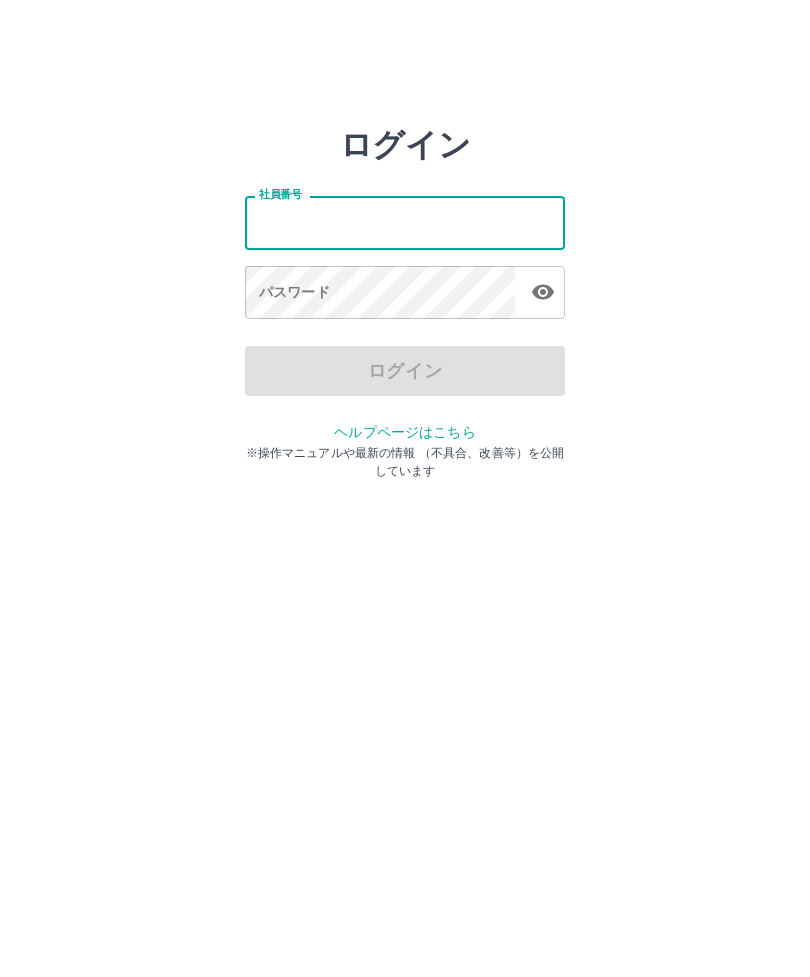 scroll, scrollTop: 0, scrollLeft: 0, axis: both 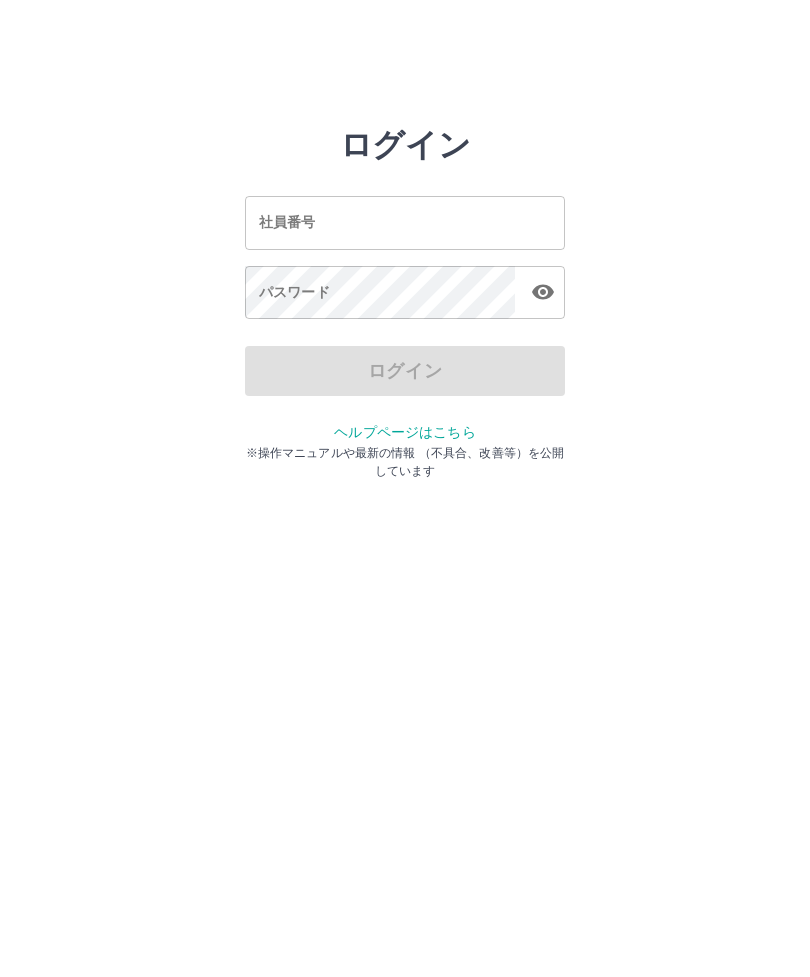 click on "社員番号 社員番号" at bounding box center [405, 222] 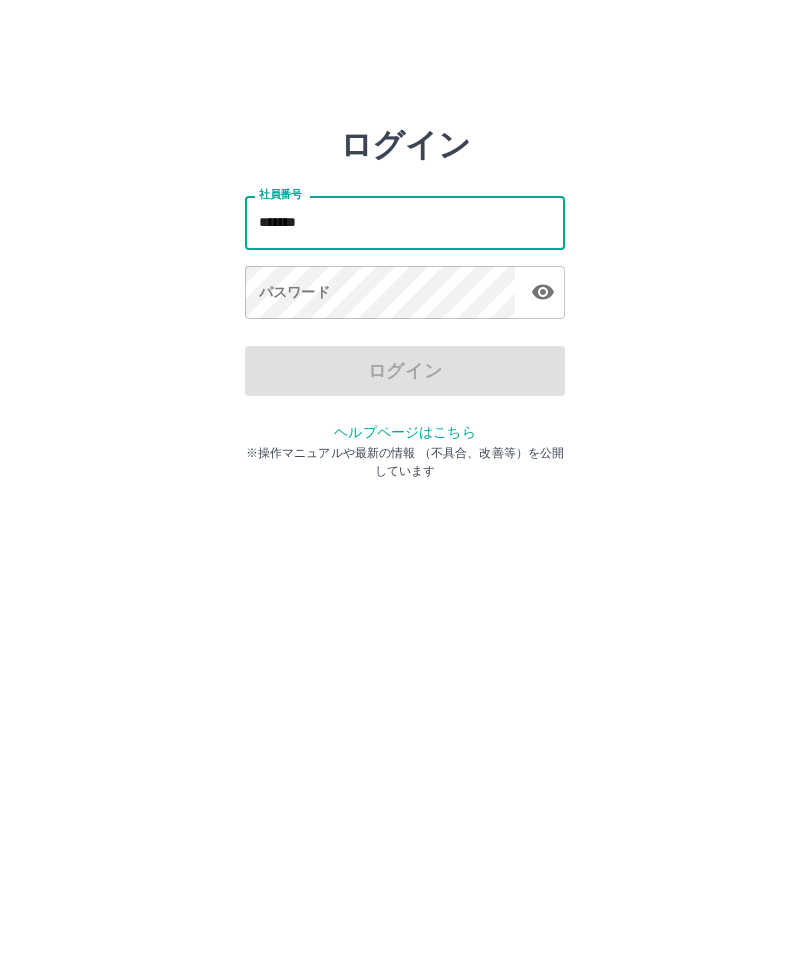 type on "*******" 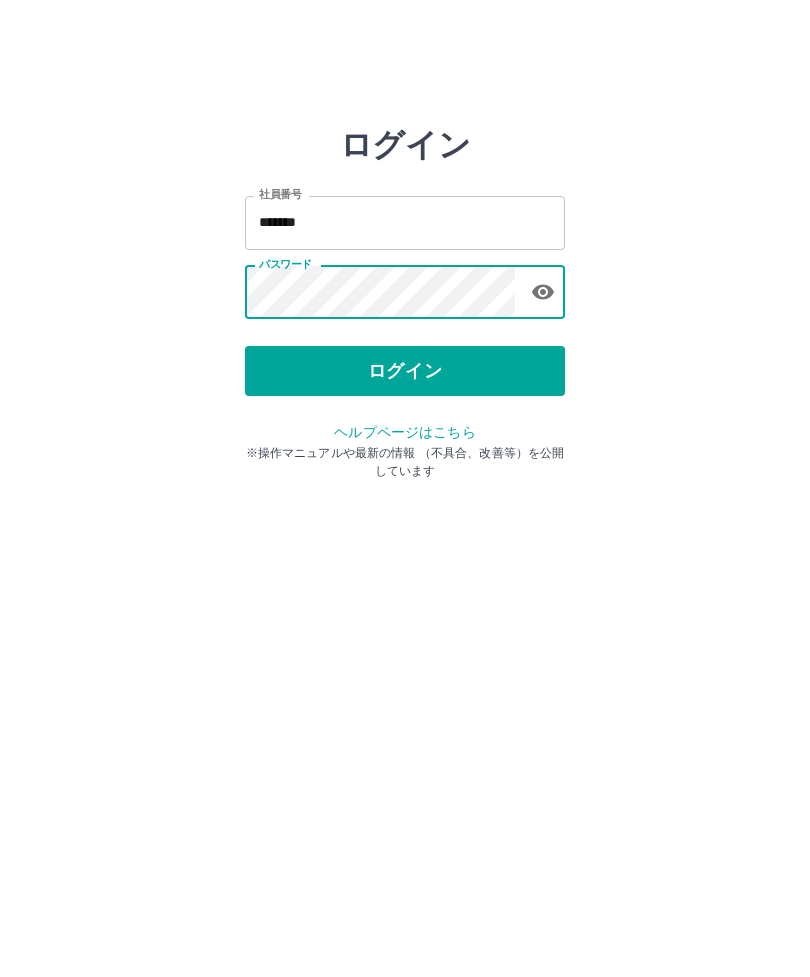 click on "ログイン" at bounding box center [405, 371] 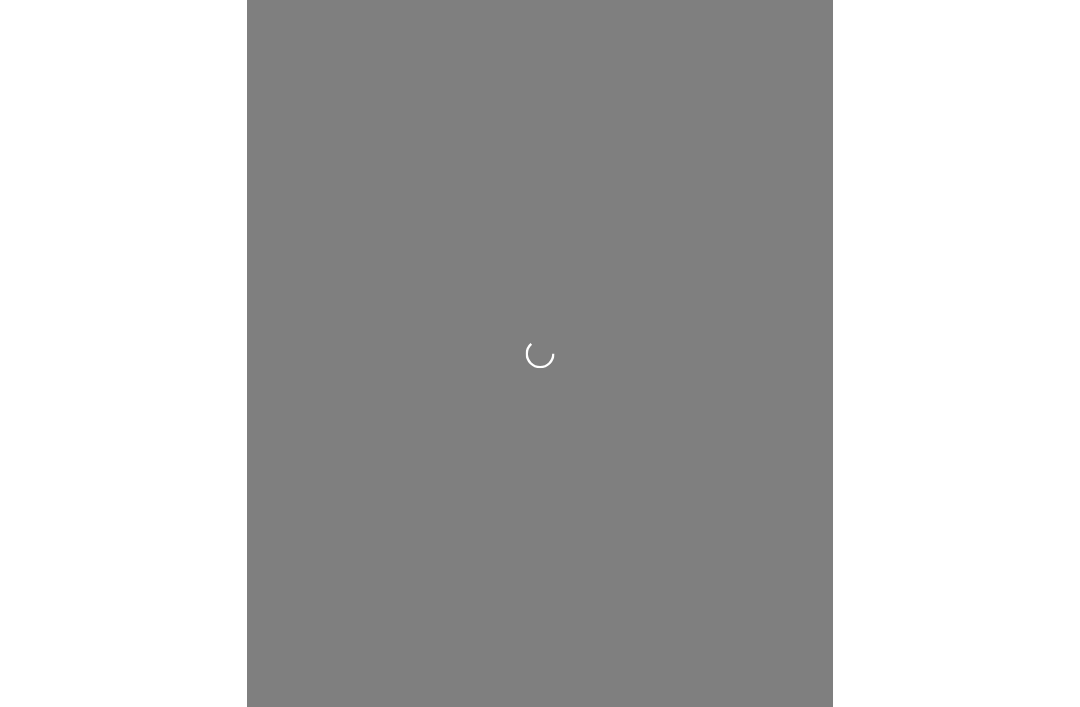 scroll, scrollTop: 0, scrollLeft: 0, axis: both 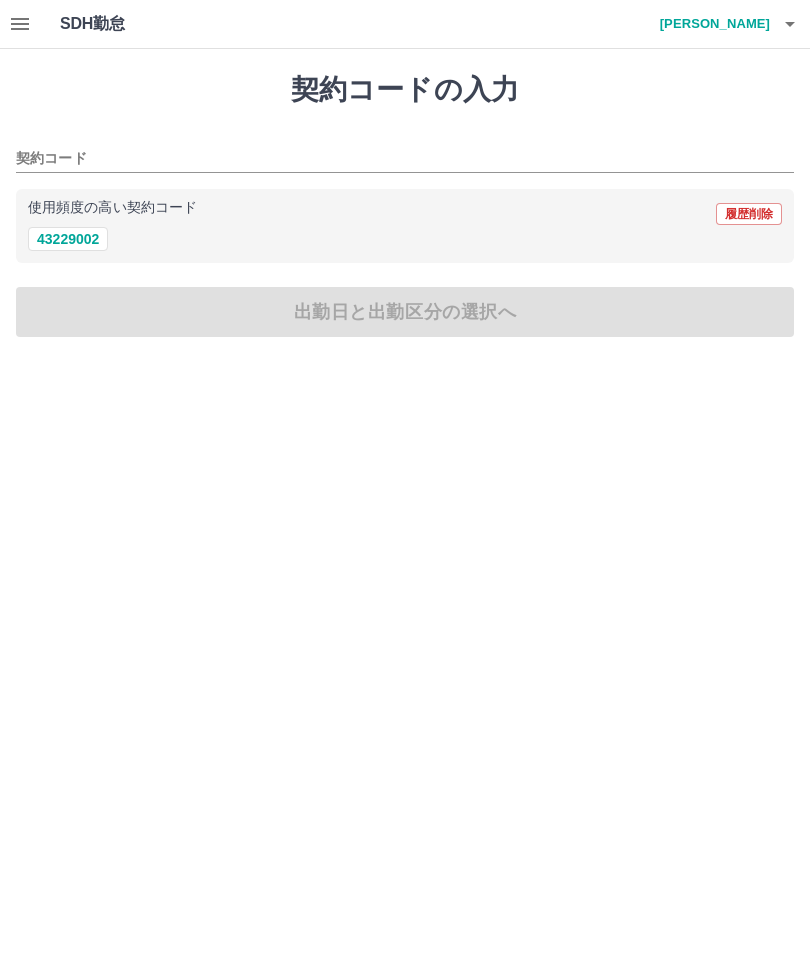 click on "43229002" at bounding box center (68, 239) 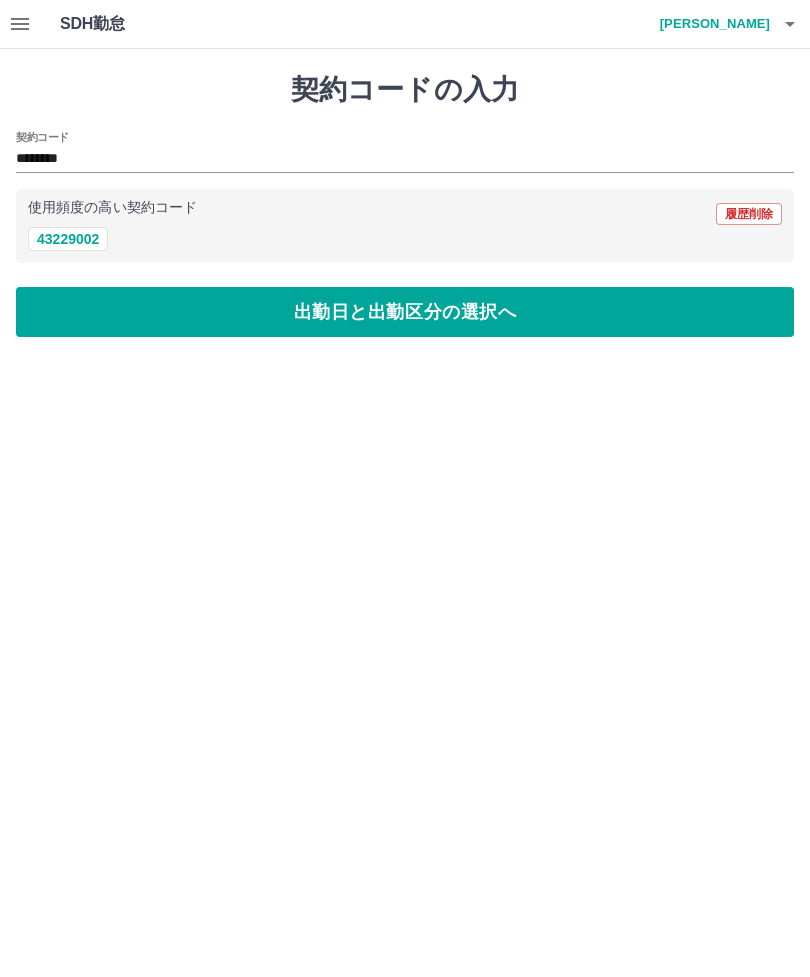 click on "出勤日と出勤区分の選択へ" at bounding box center [405, 312] 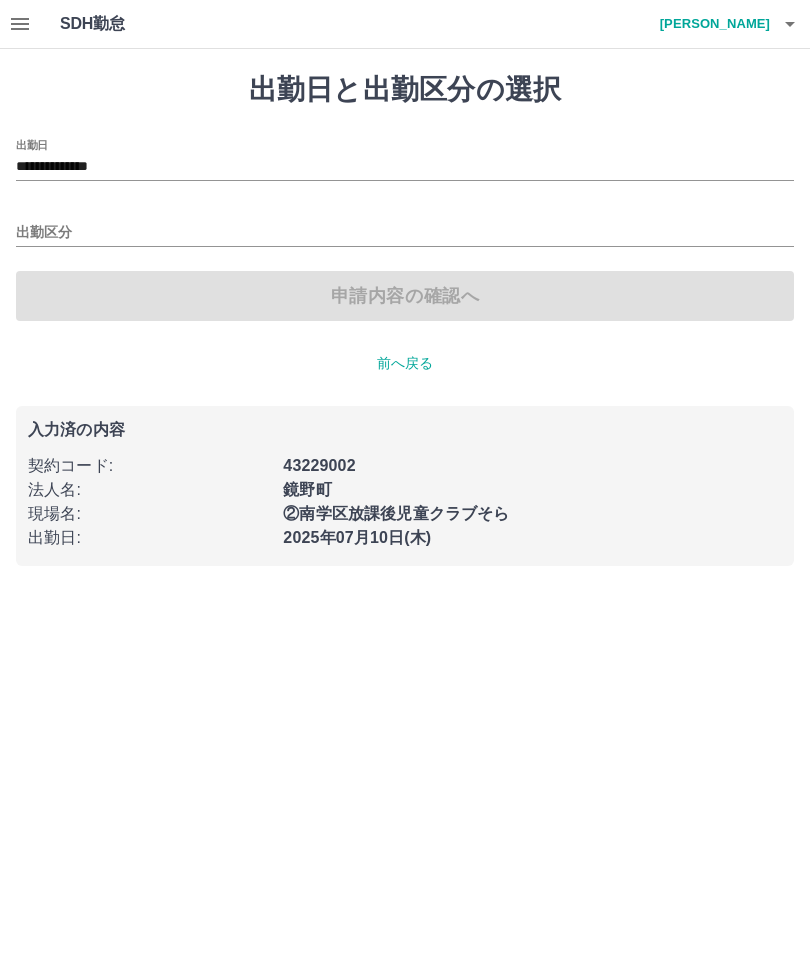 click on "出勤区分" at bounding box center (405, 233) 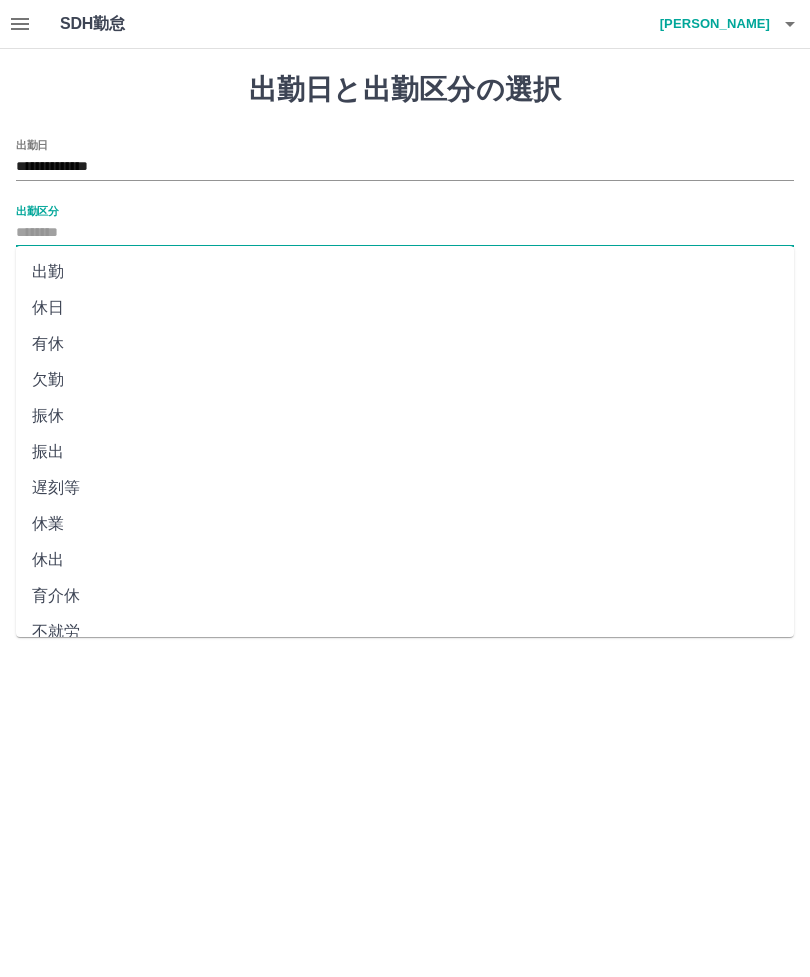 click on "出勤" at bounding box center [405, 272] 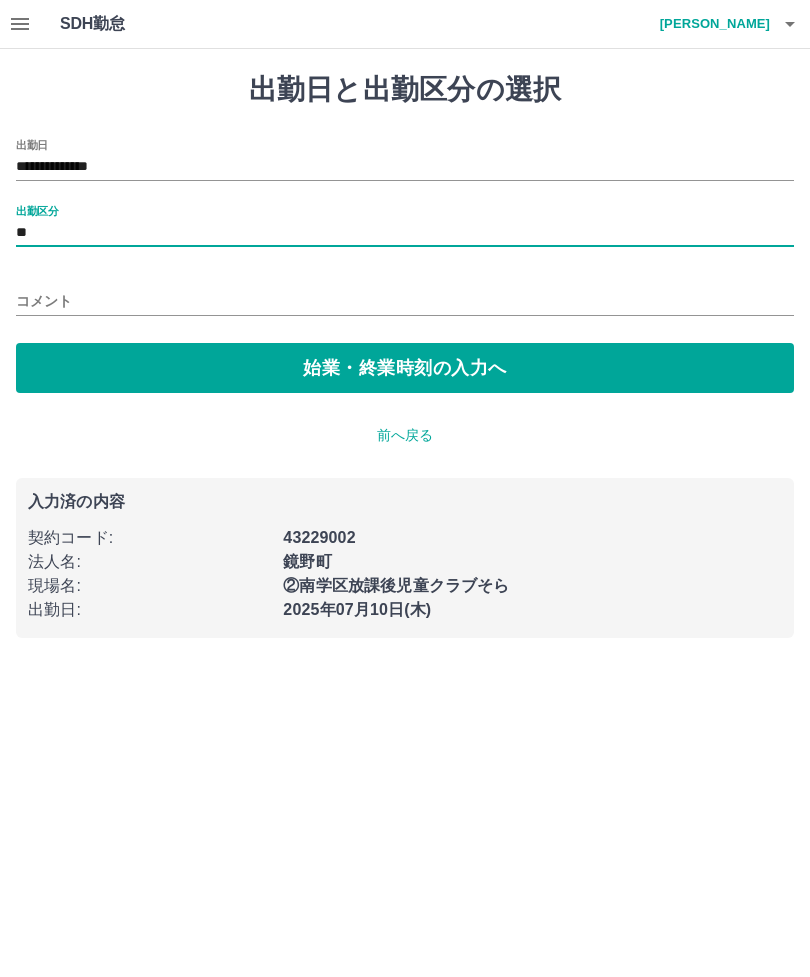 click on "コメント" at bounding box center [405, 301] 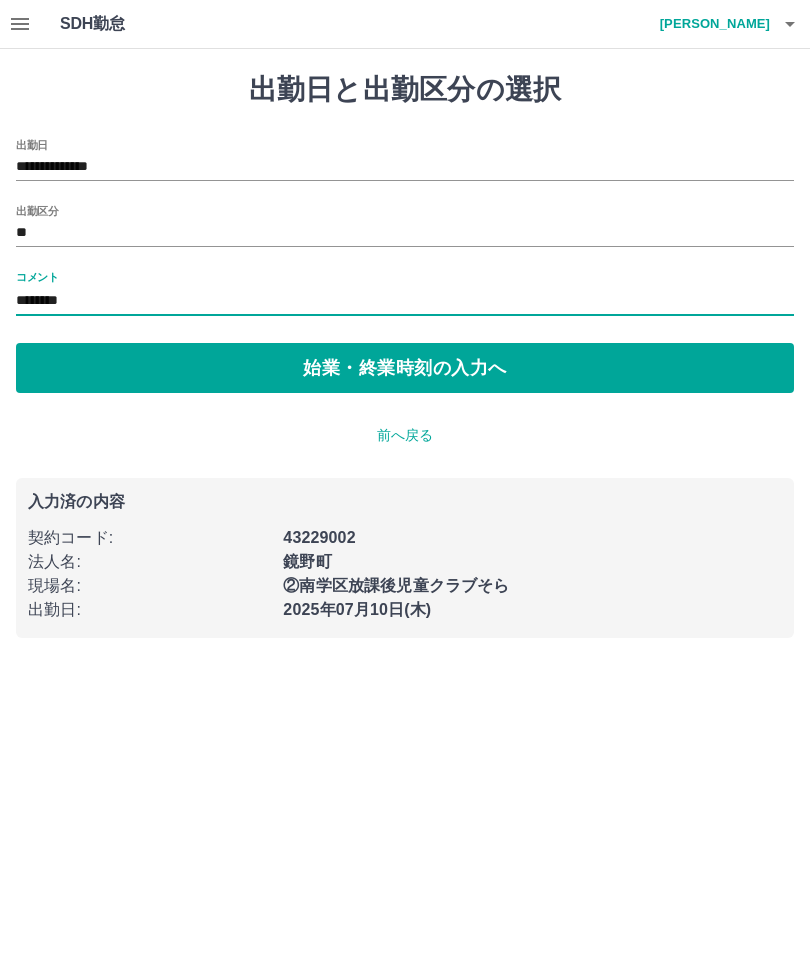 type on "********" 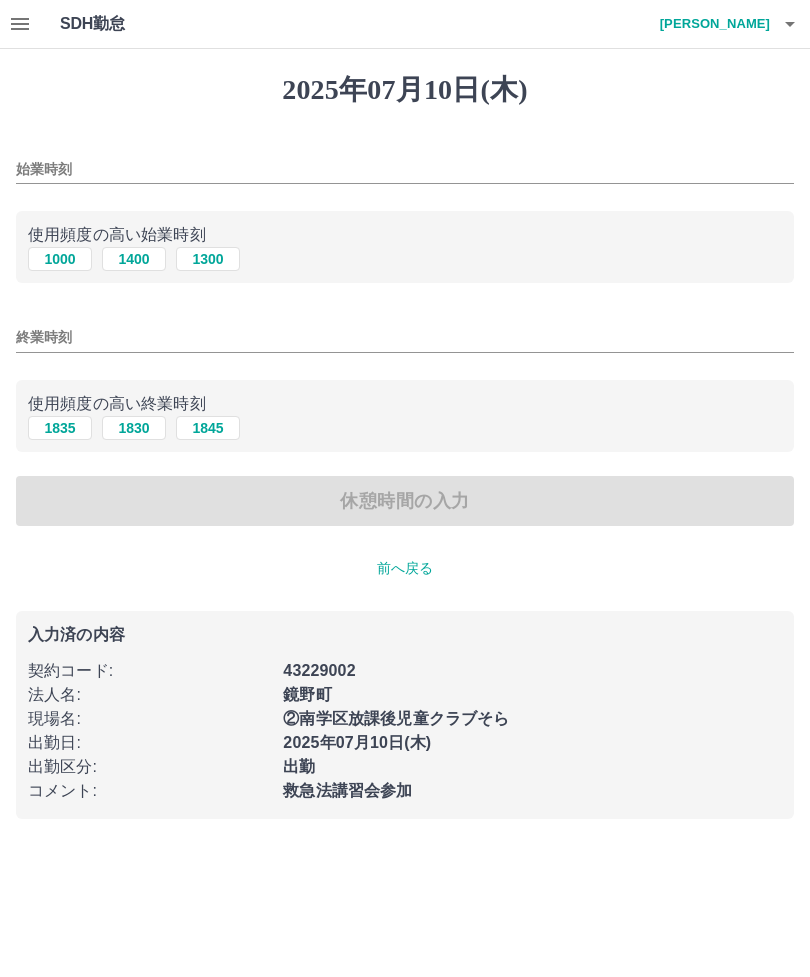 click on "始業時刻" at bounding box center [405, 169] 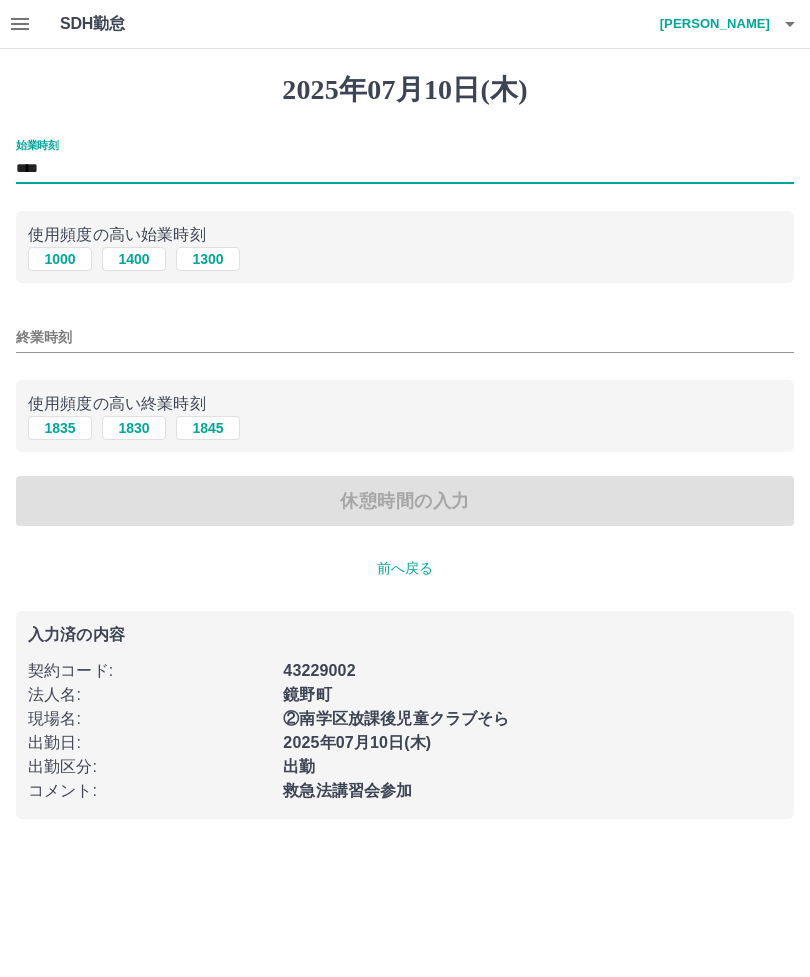 click on "終業時刻" at bounding box center [405, 337] 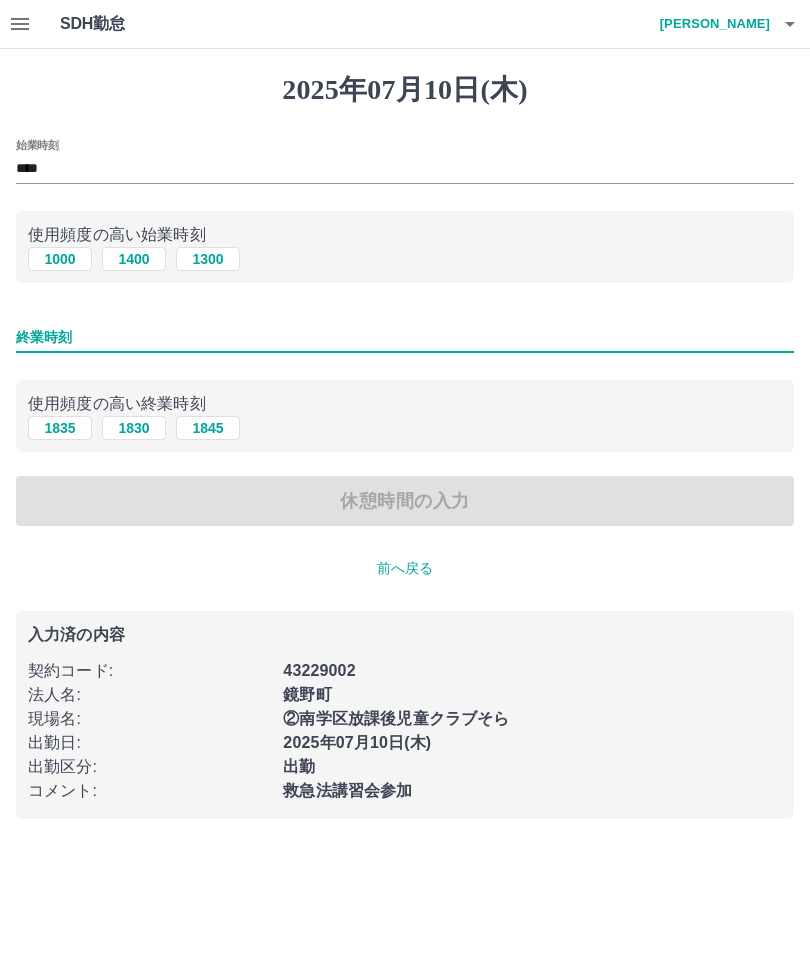 click on "****" at bounding box center (405, 169) 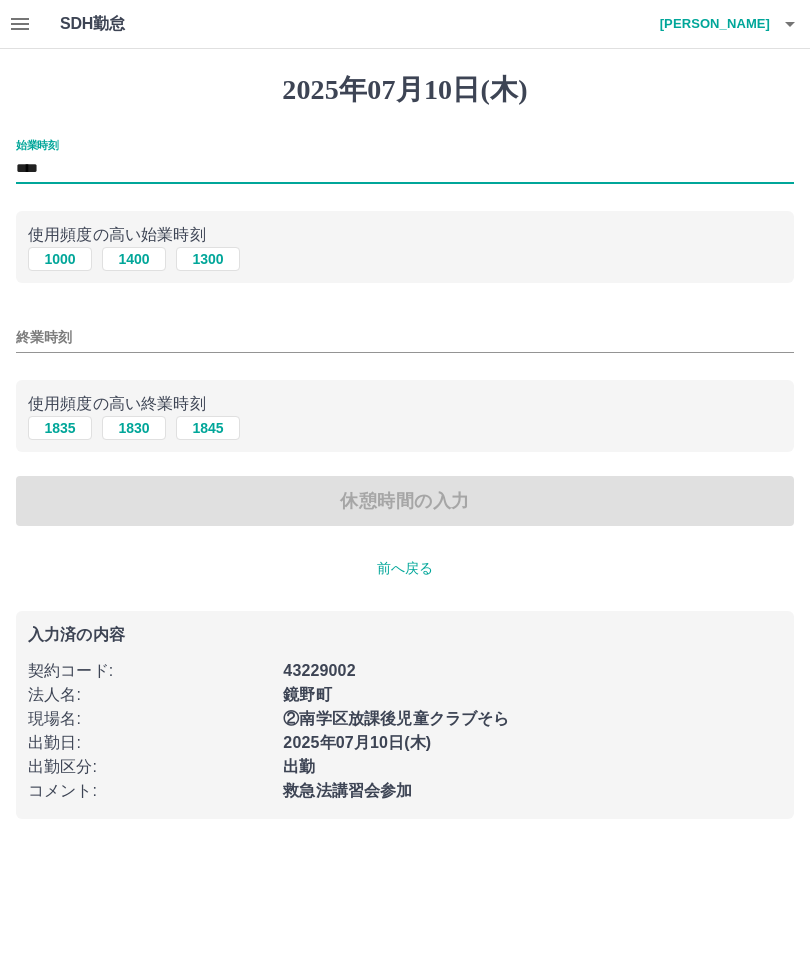 type on "****" 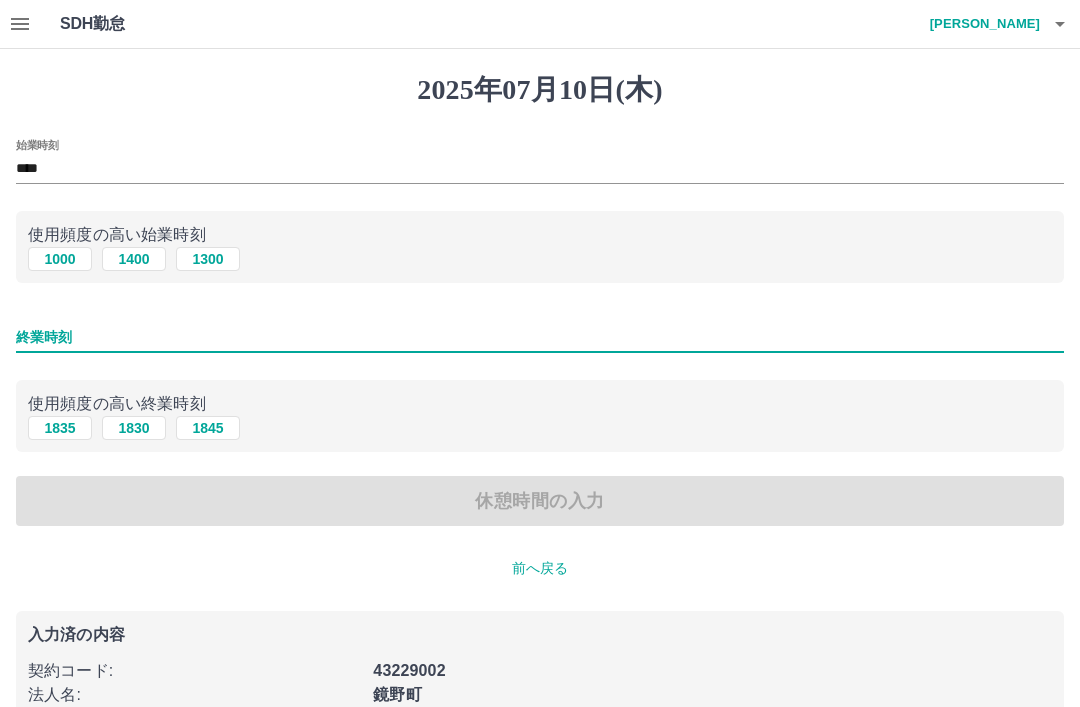 click on "1000" at bounding box center (60, 259) 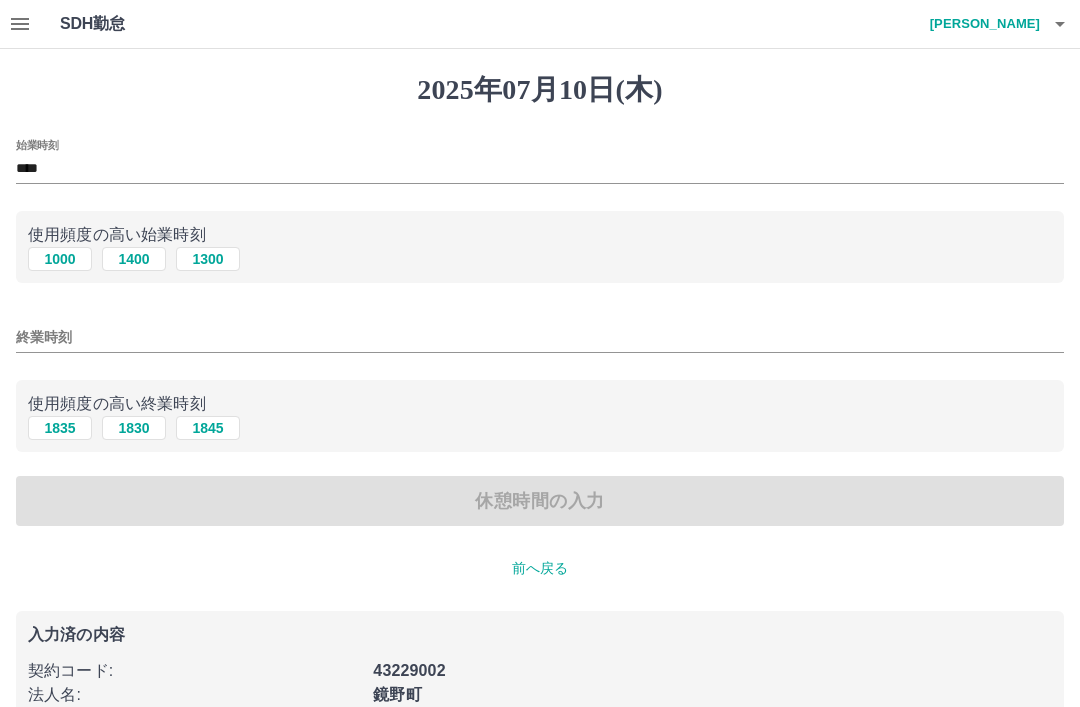 click on "終業時刻" at bounding box center [540, 337] 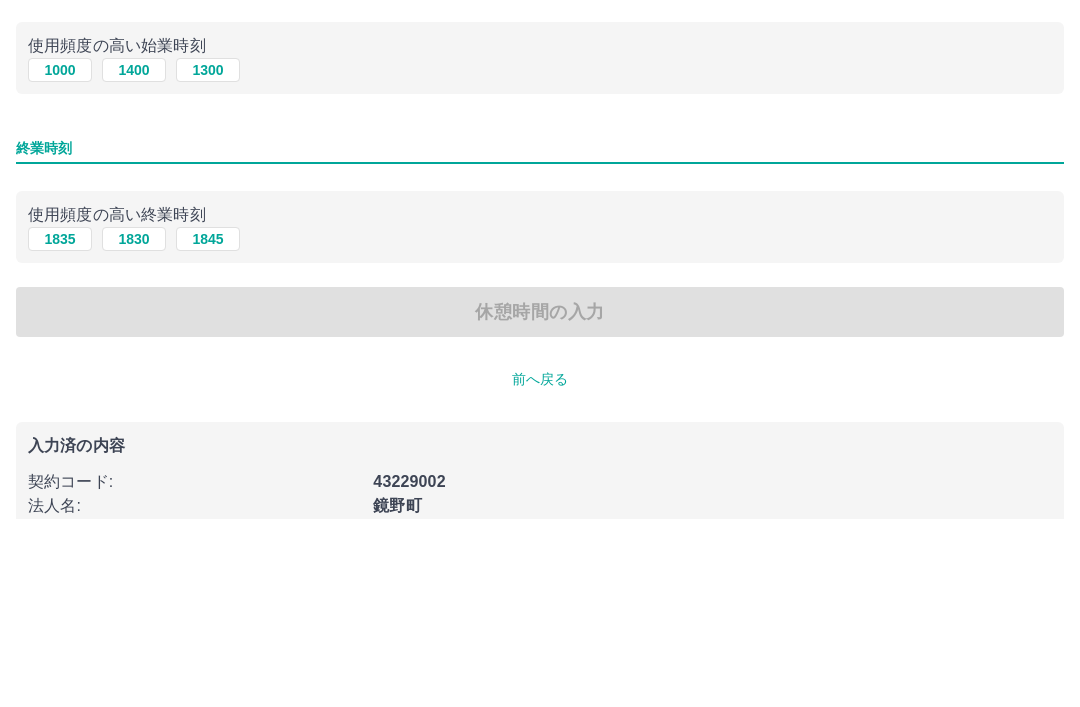 type on "*" 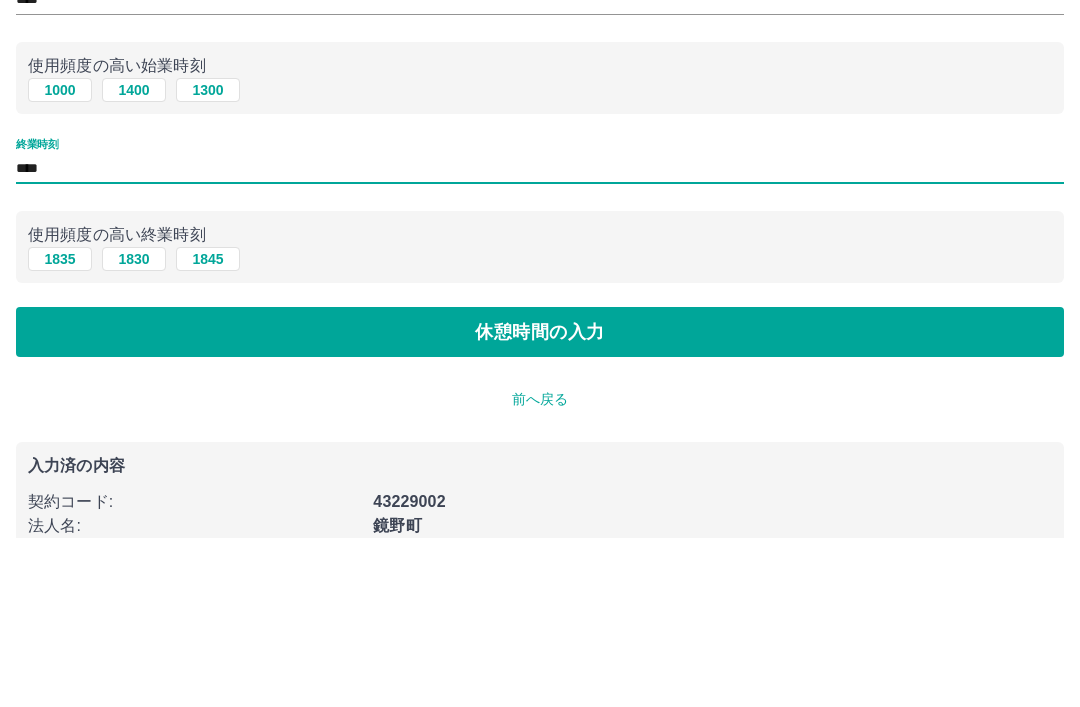 type on "****" 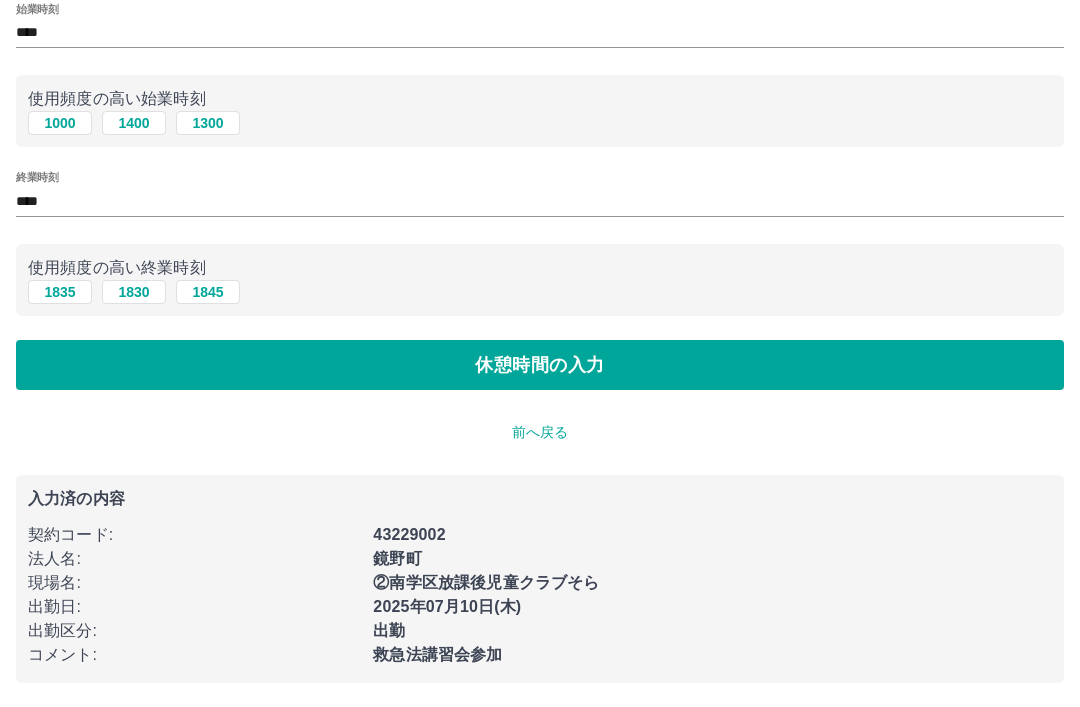 click on "休憩時間の入力" at bounding box center (540, 365) 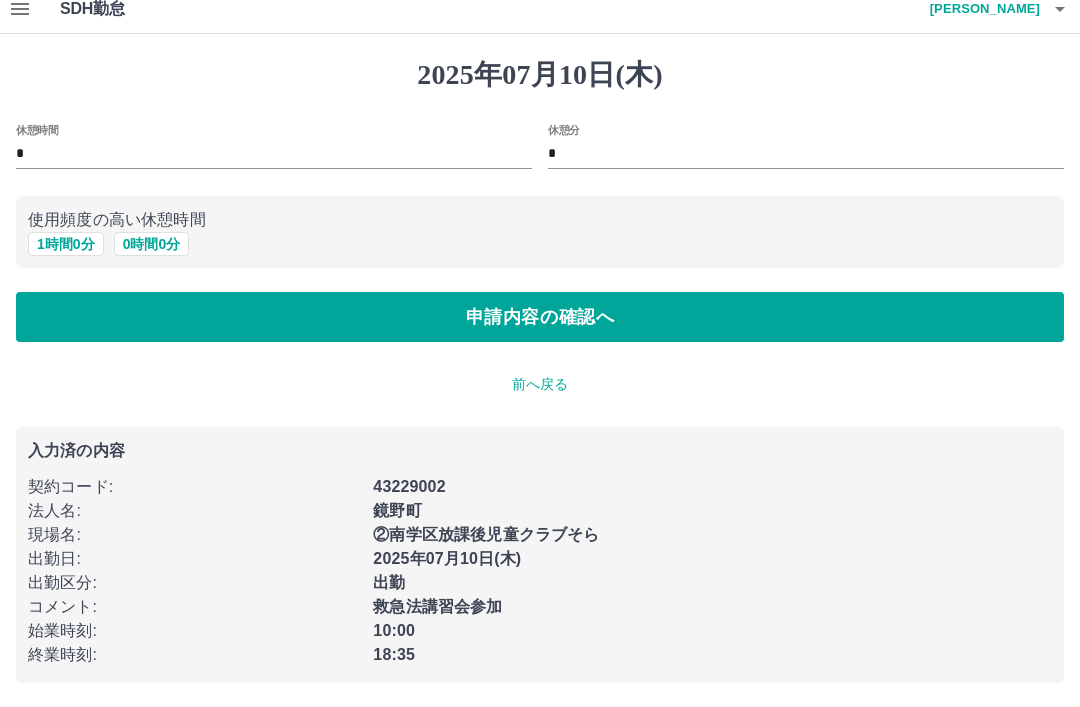 scroll, scrollTop: 15, scrollLeft: 0, axis: vertical 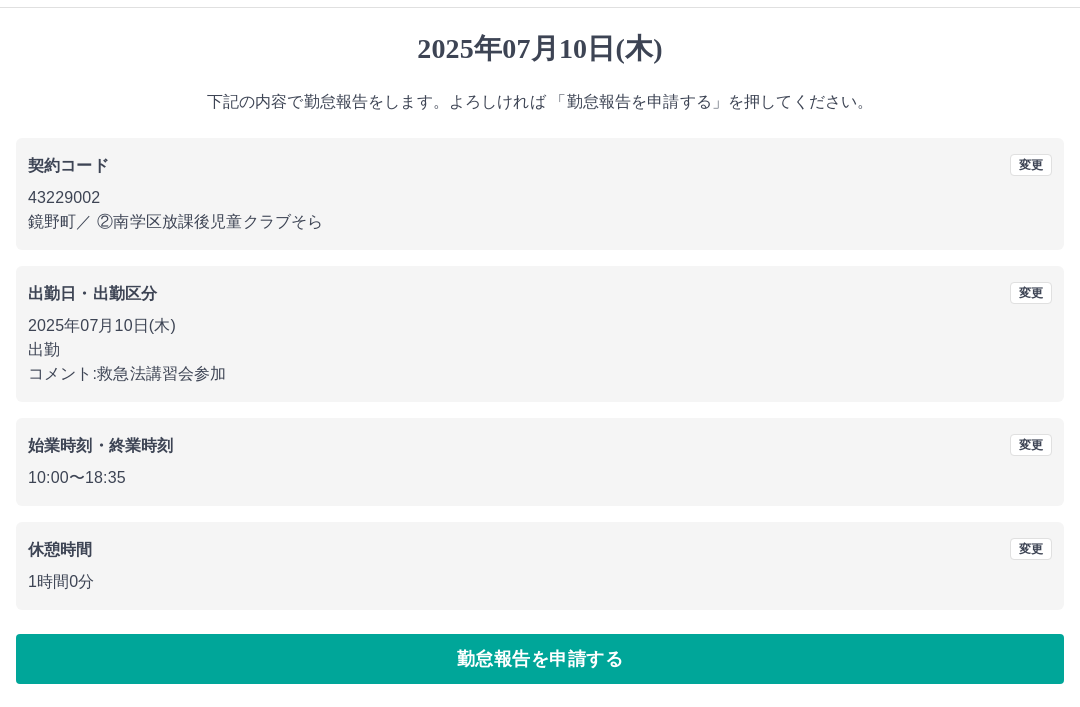 click on "勤怠報告を申請する" at bounding box center [540, 659] 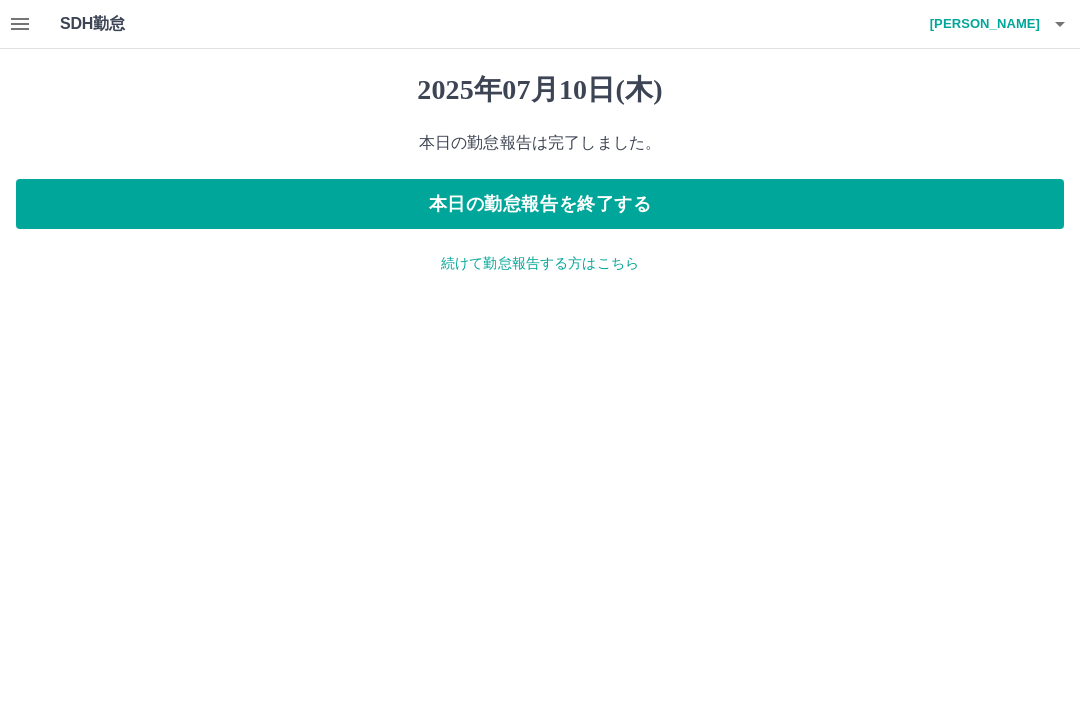scroll, scrollTop: 0, scrollLeft: 0, axis: both 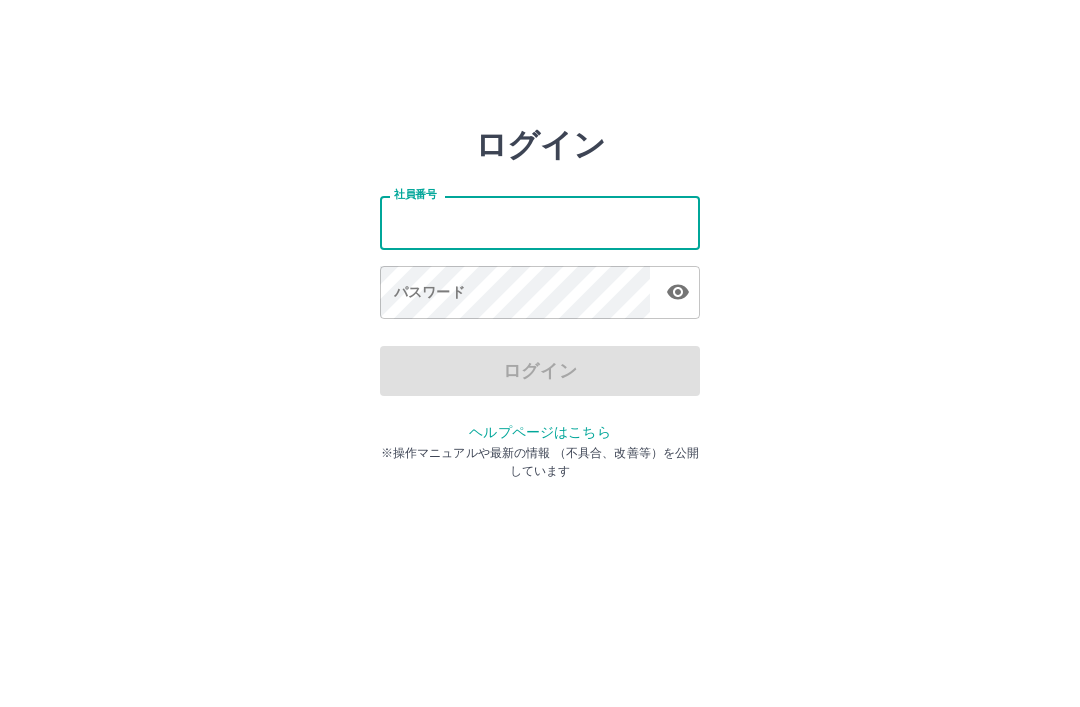 click on "ログイン 社員番号 社員番号 パスワード パスワード ログイン ヘルプページはこちら ※操作マニュアルや最新の情報 （不具合、改善等）を公開しています" at bounding box center [540, 286] 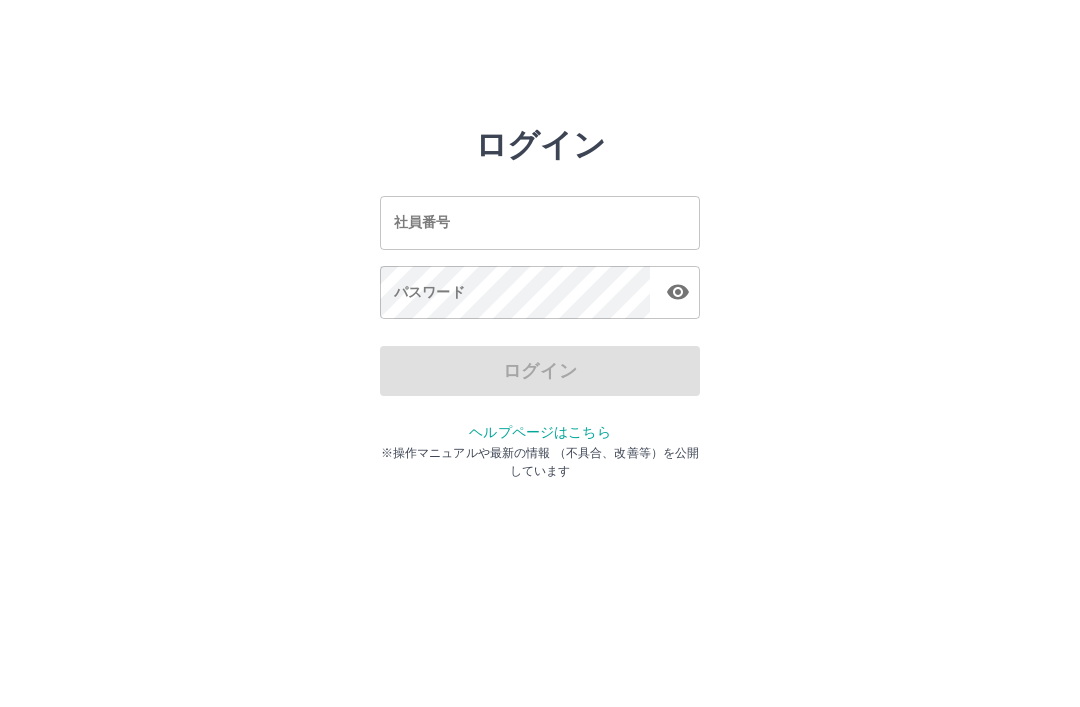 click on "ログイン 社員番号 社員番号 パスワード パスワード ログイン ヘルプページはこちら ※操作マニュアルや最新の情報 （不具合、改善等）を公開しています" at bounding box center [540, 223] 